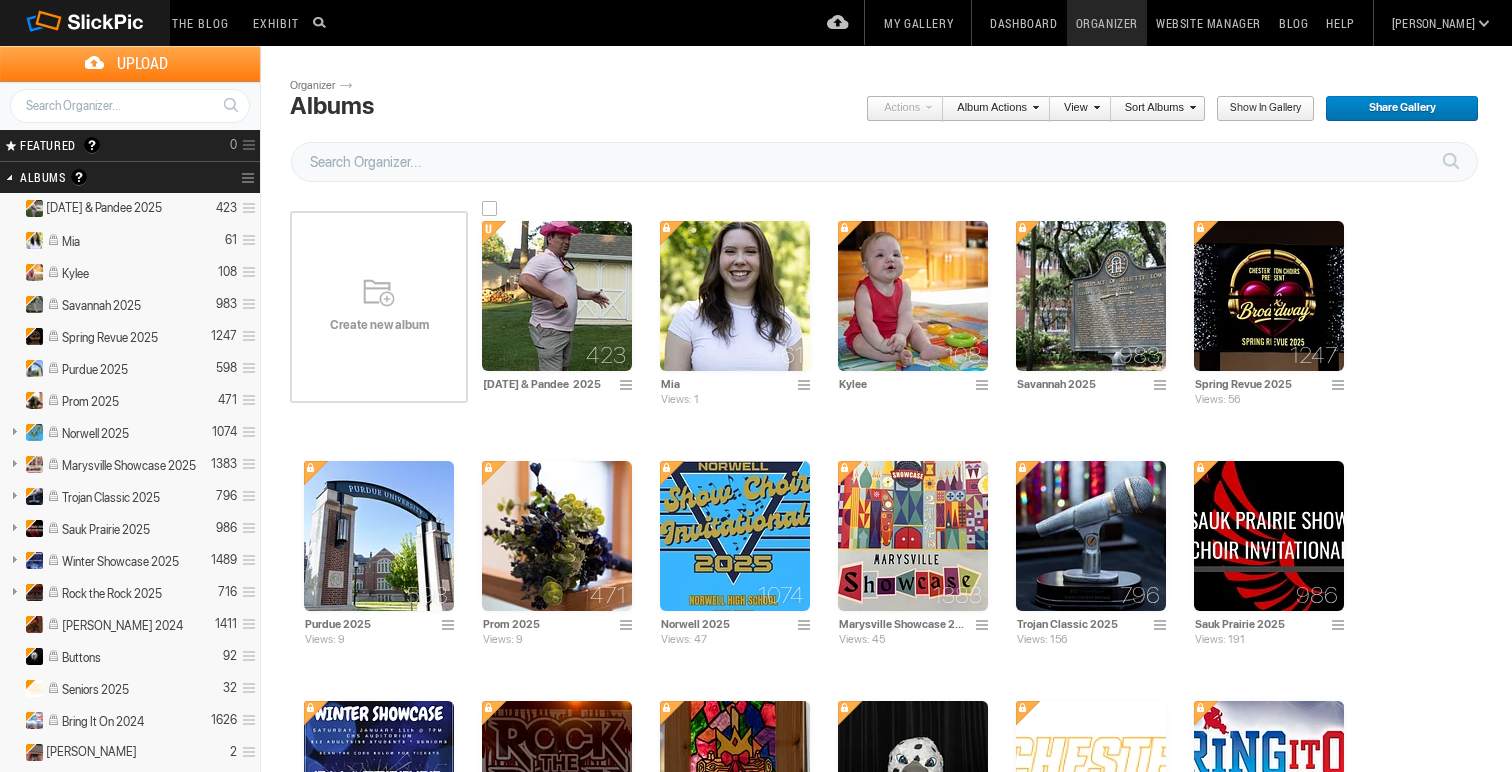 scroll, scrollTop: 0, scrollLeft: 0, axis: both 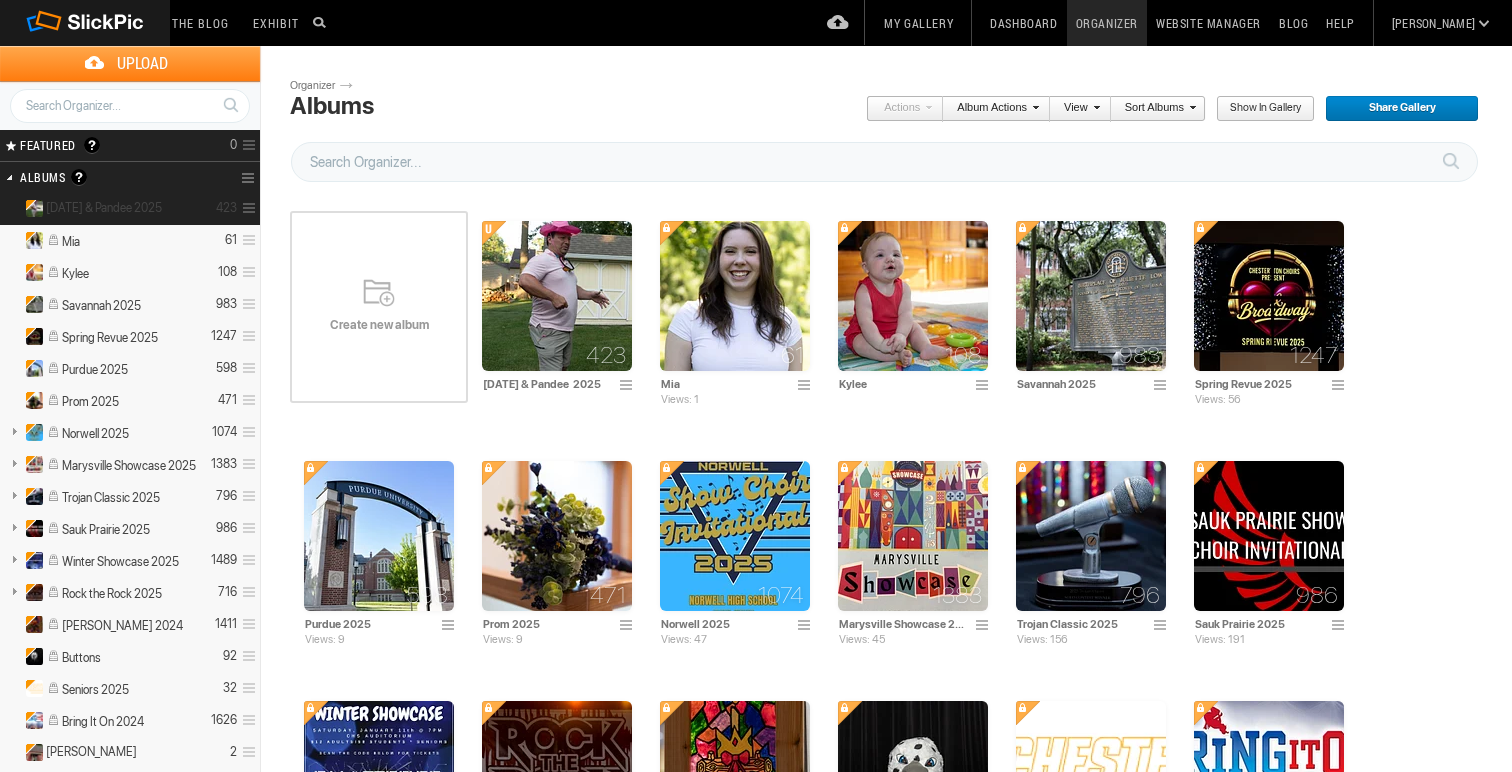 click at bounding box center (246, 208) 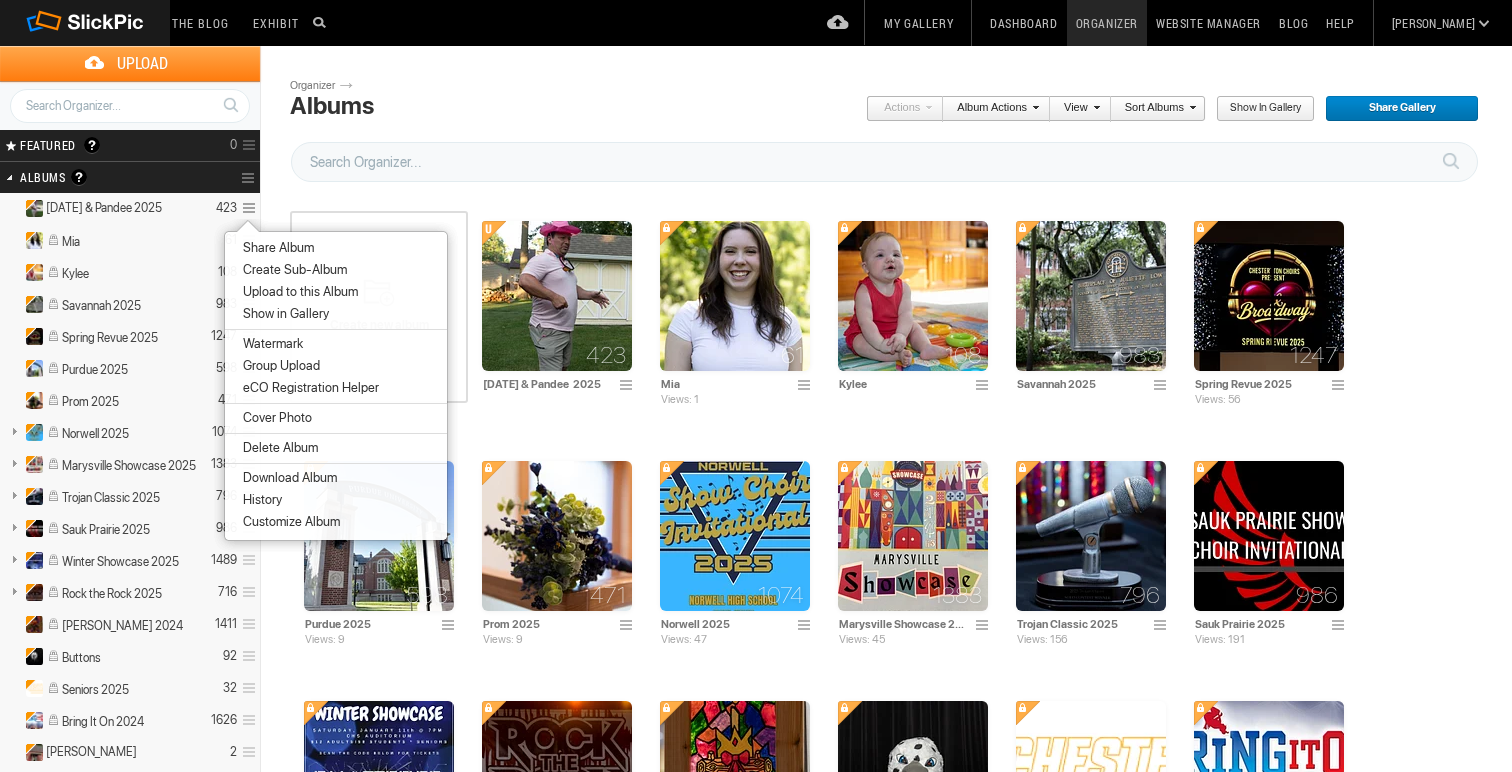 click on "Customize Album" at bounding box center [288, 522] 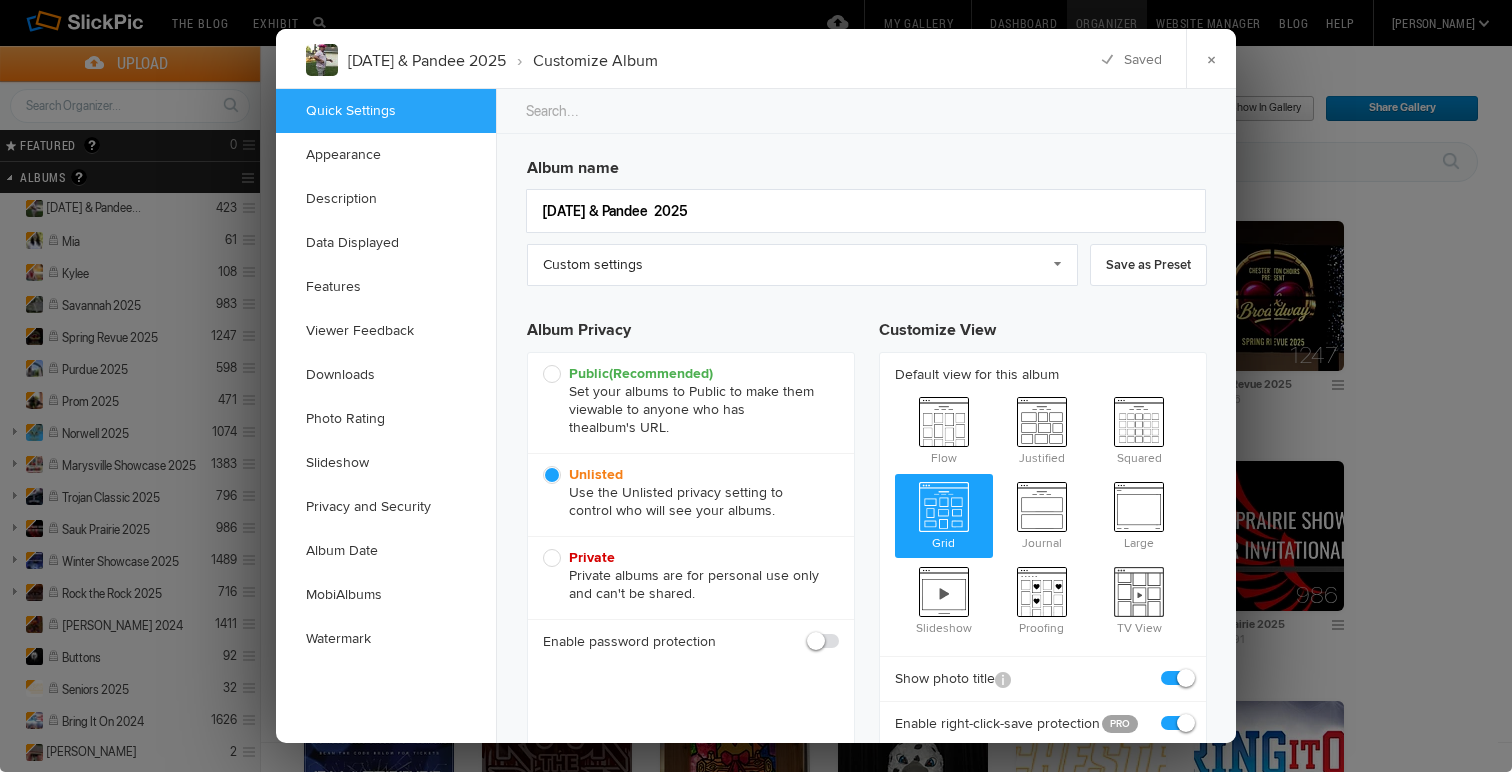 click 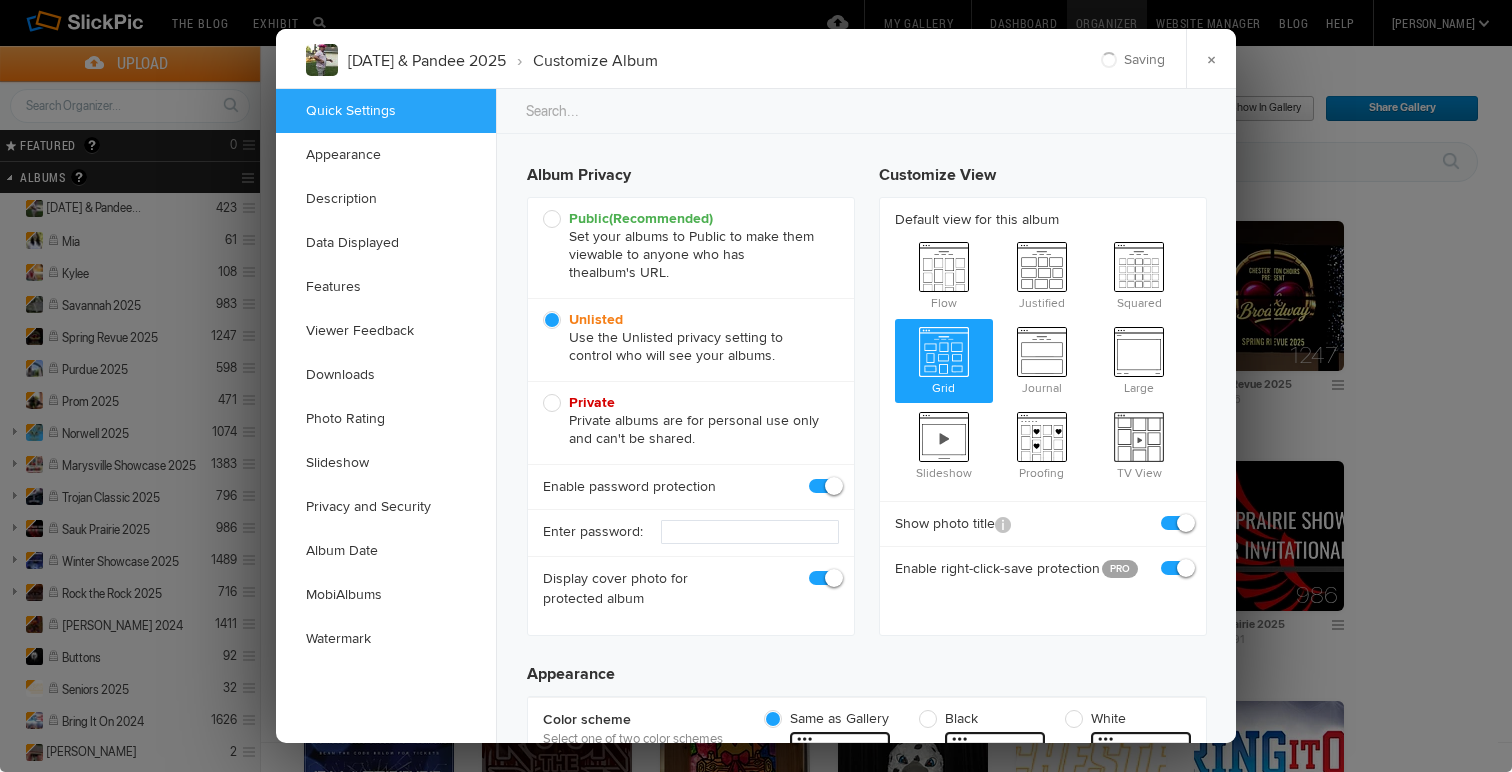 scroll, scrollTop: 157, scrollLeft: 0, axis: vertical 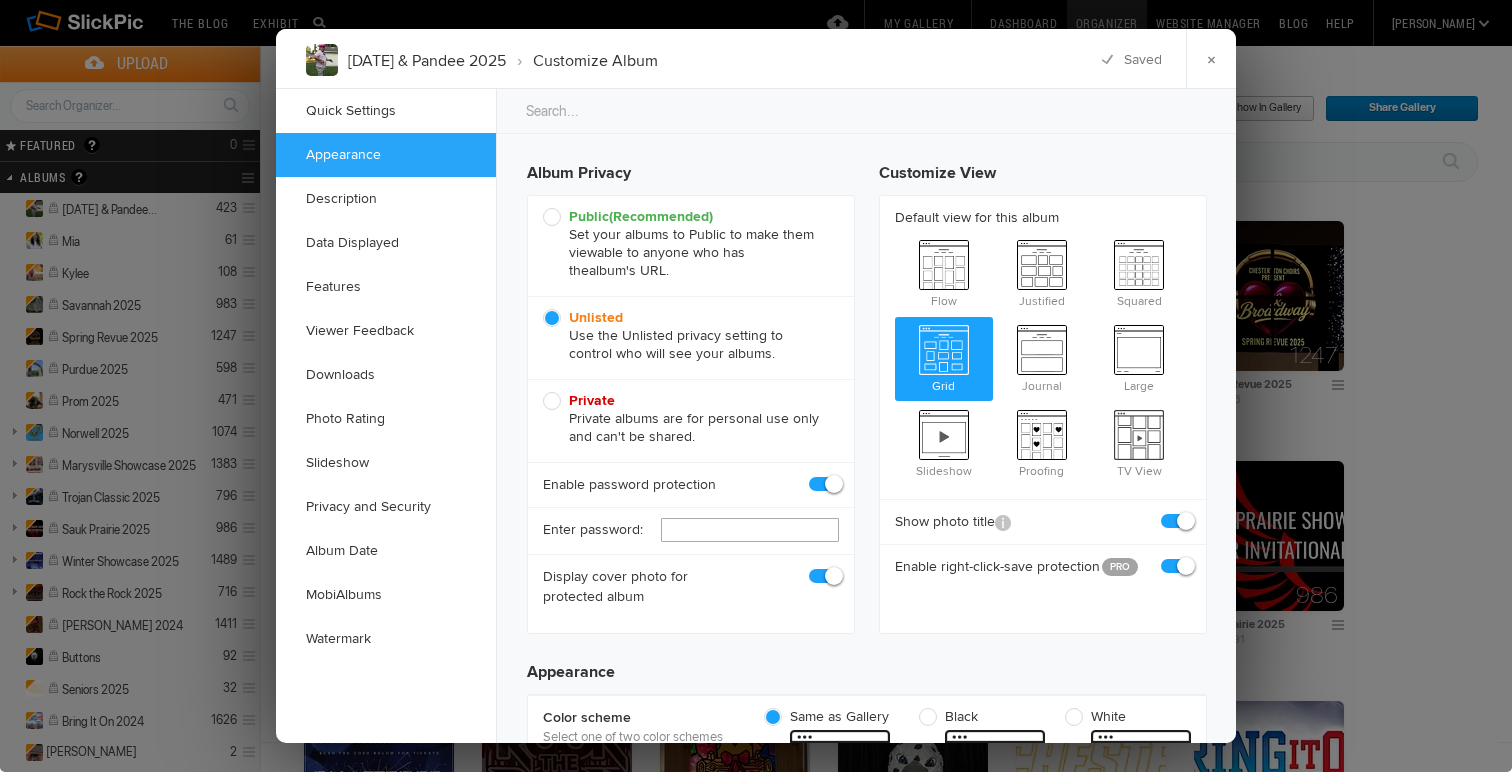 click 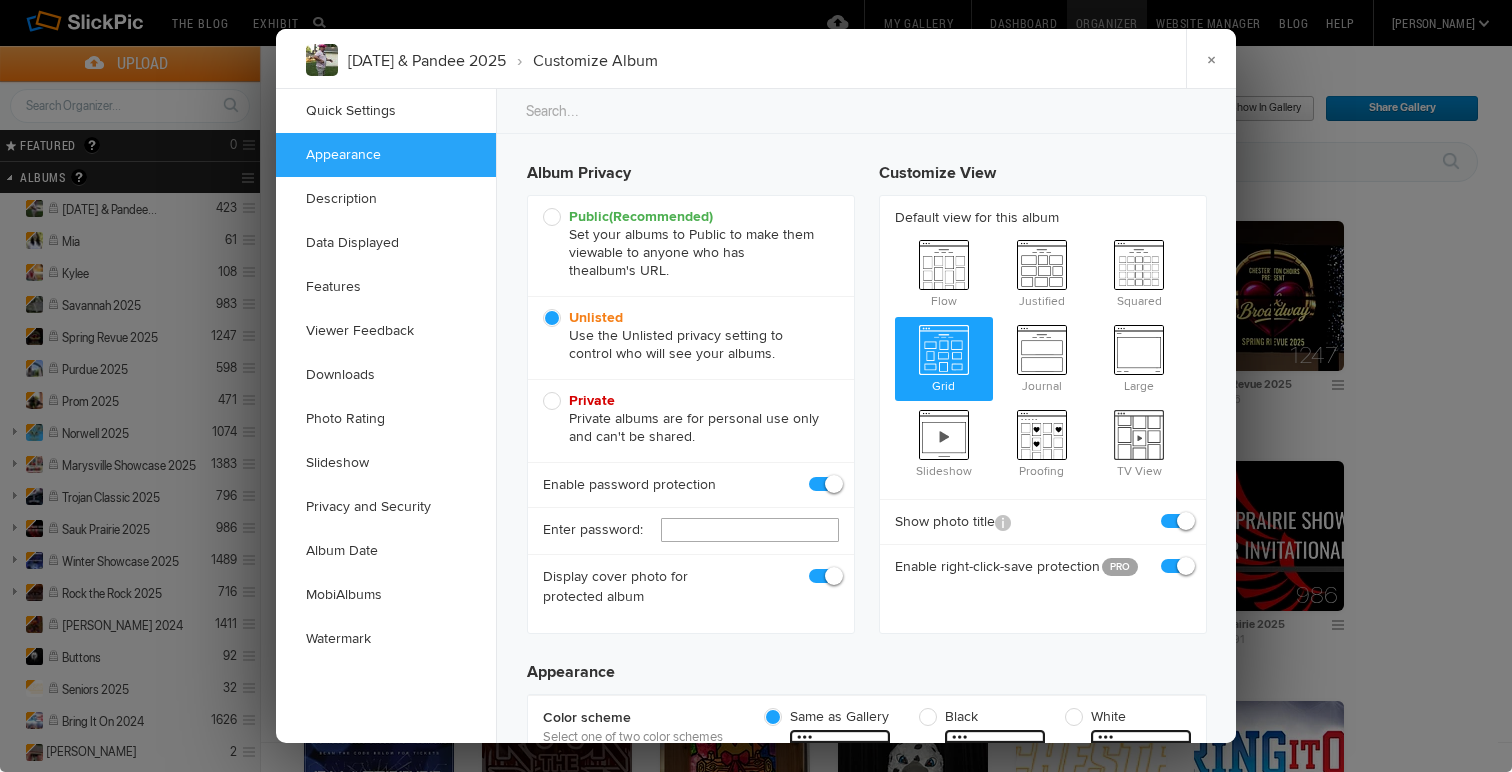 scroll, scrollTop: 0, scrollLeft: 0, axis: both 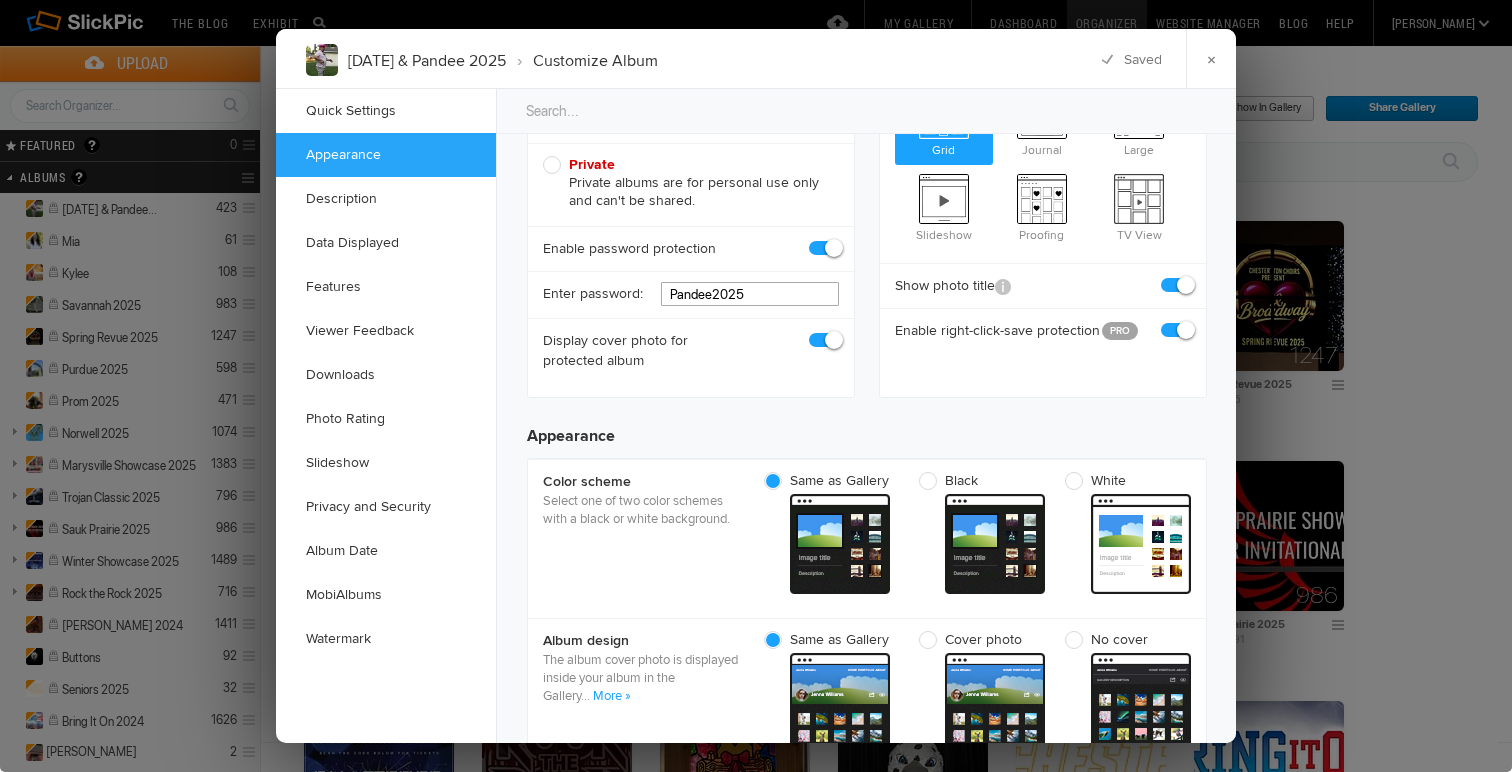 type on "Pandee2025" 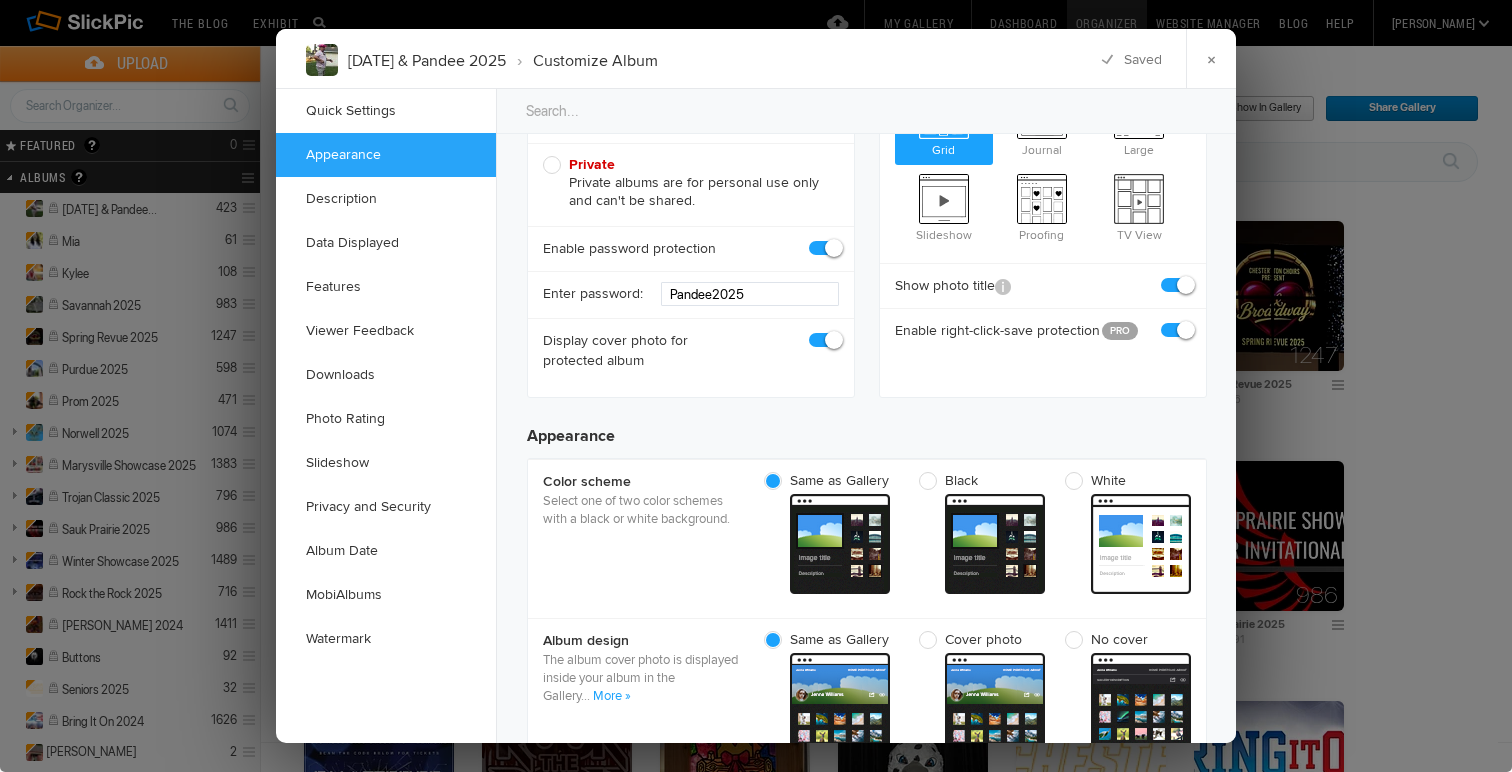 click 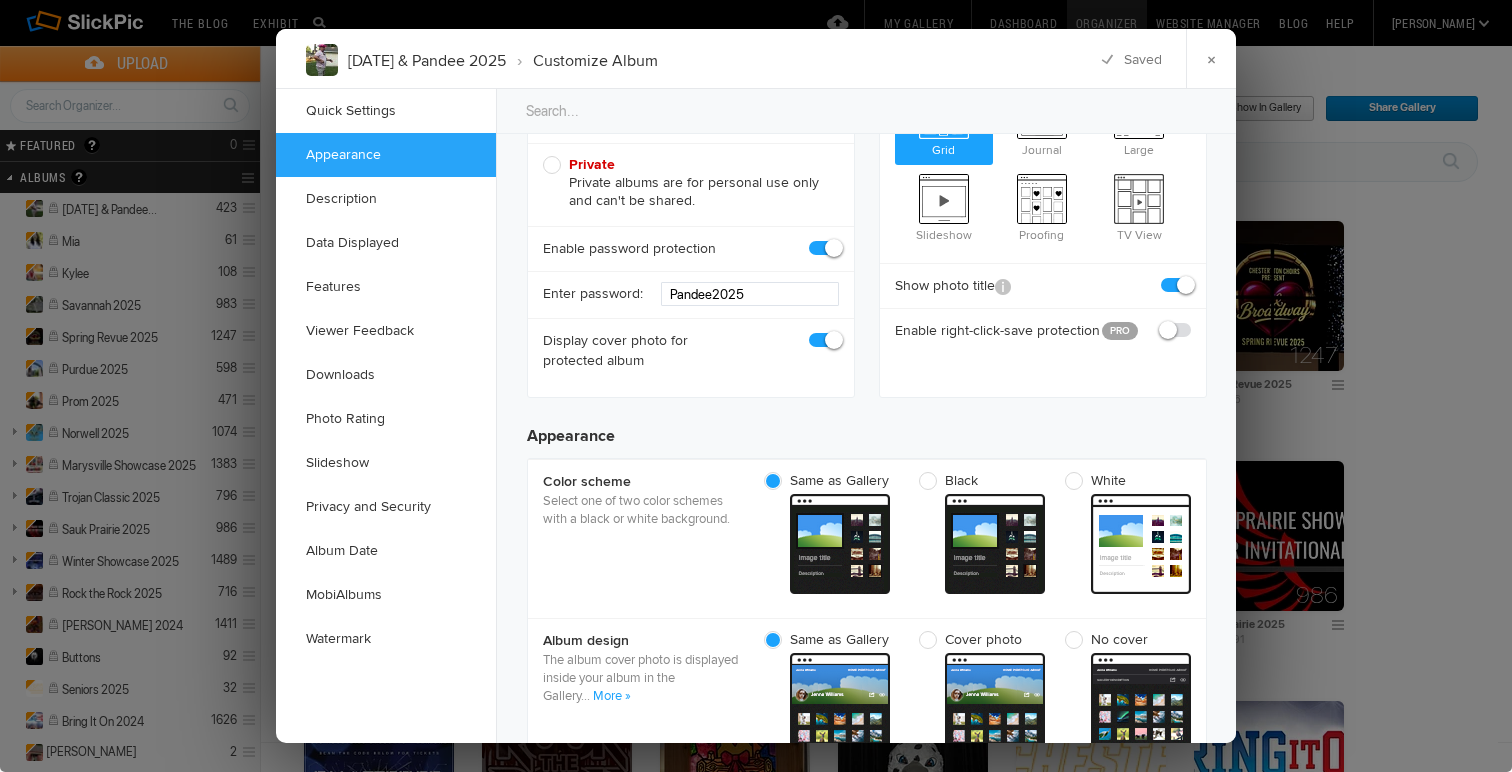 checkbox on "false" 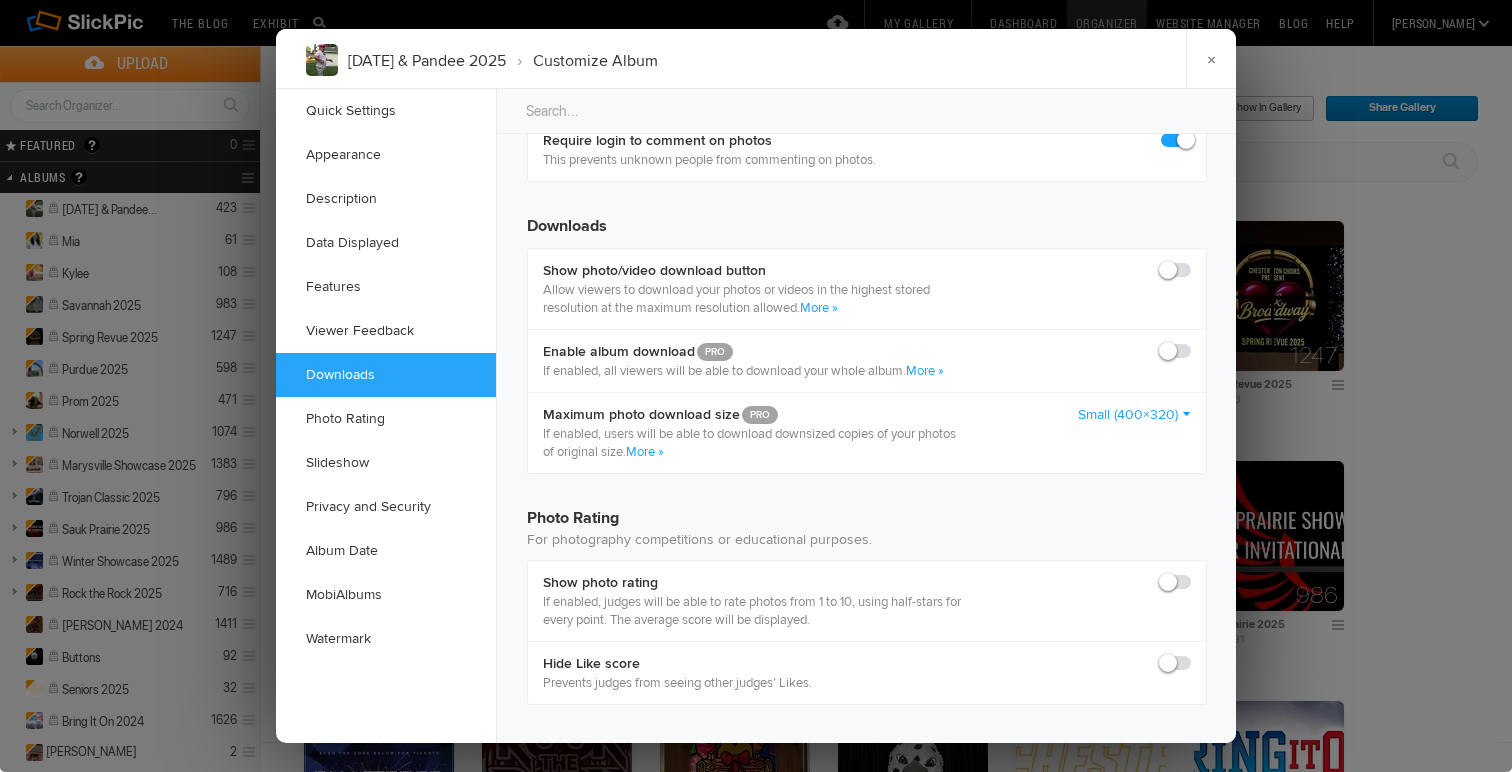 scroll, scrollTop: 3068, scrollLeft: 0, axis: vertical 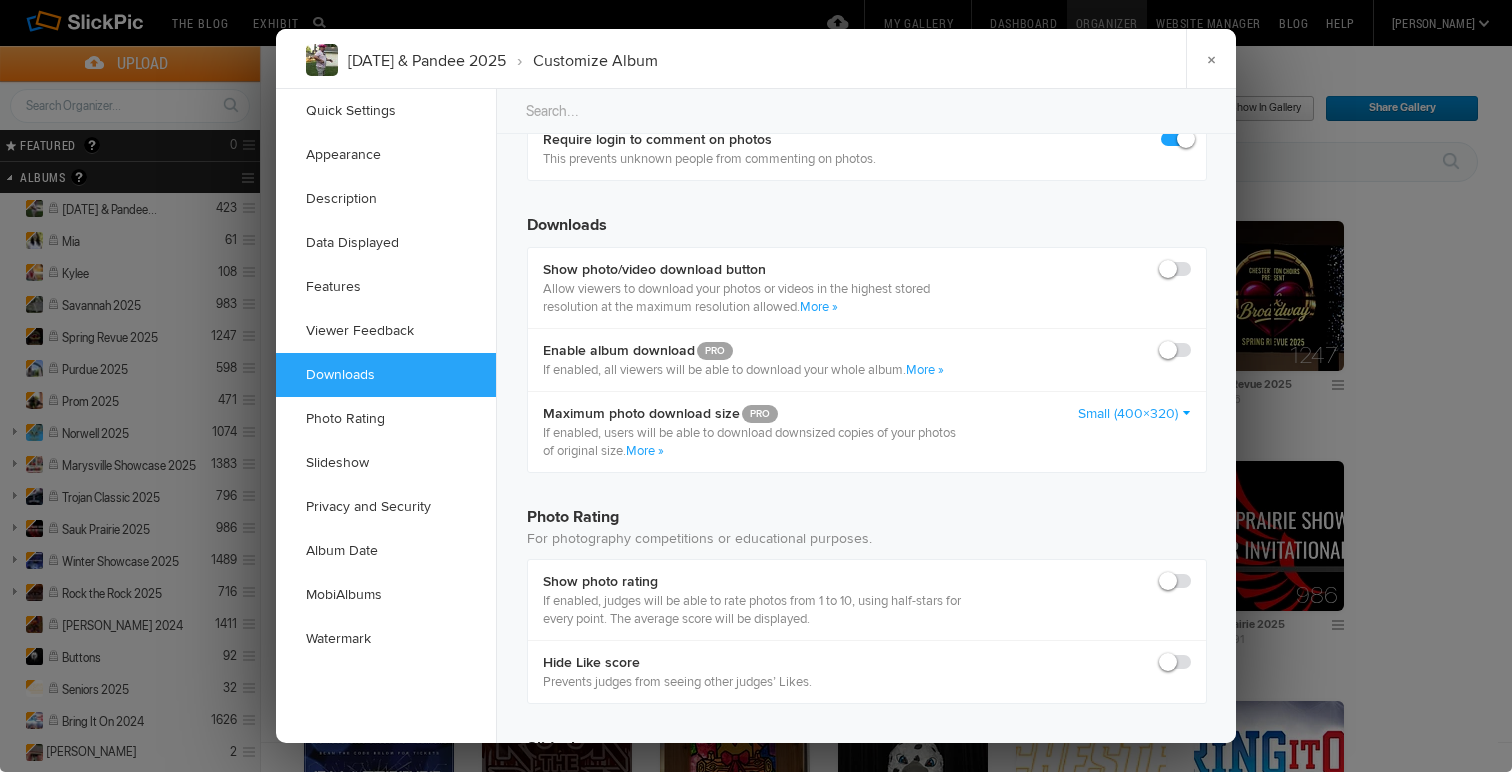 click on "Small (400×320)" 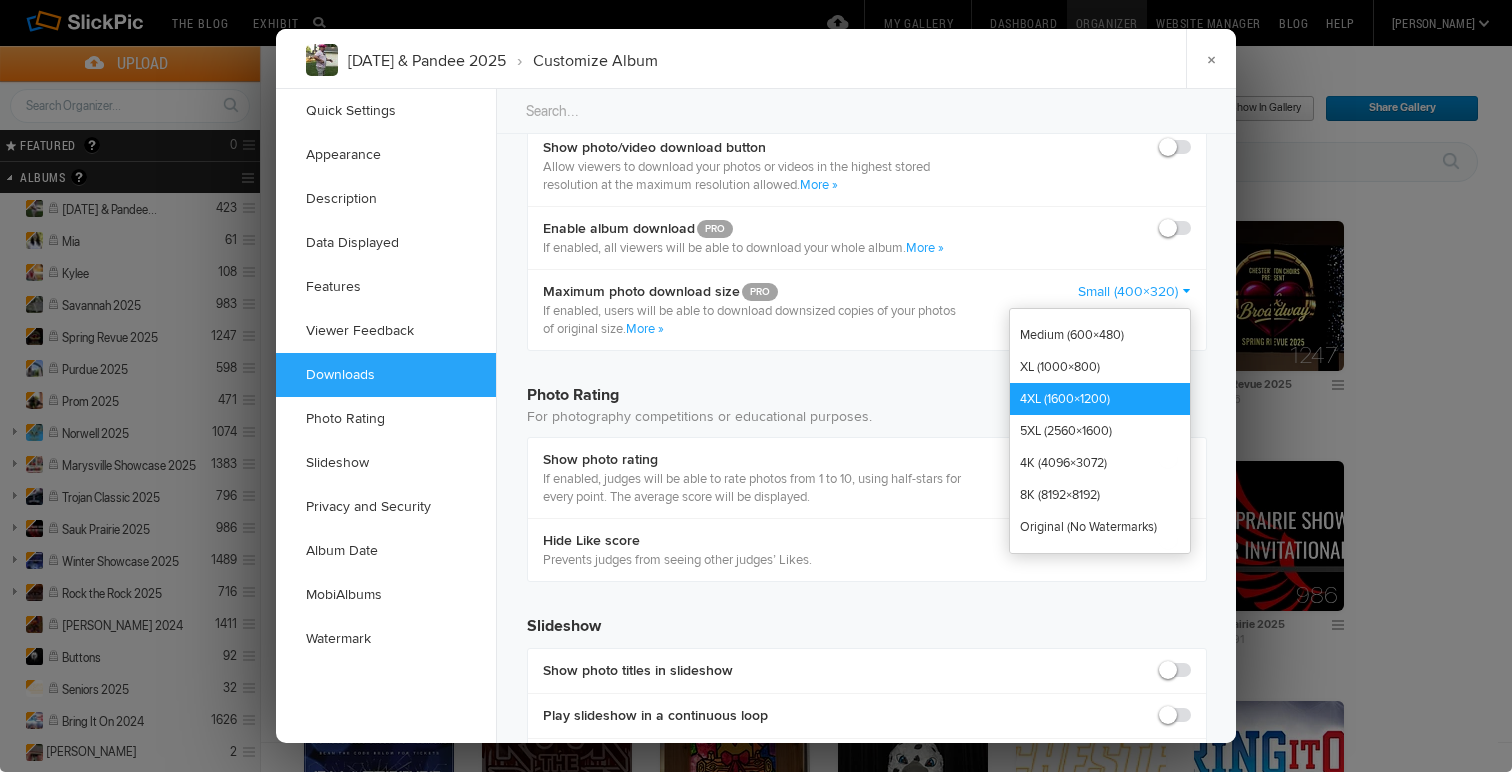 scroll, scrollTop: 3192, scrollLeft: 0, axis: vertical 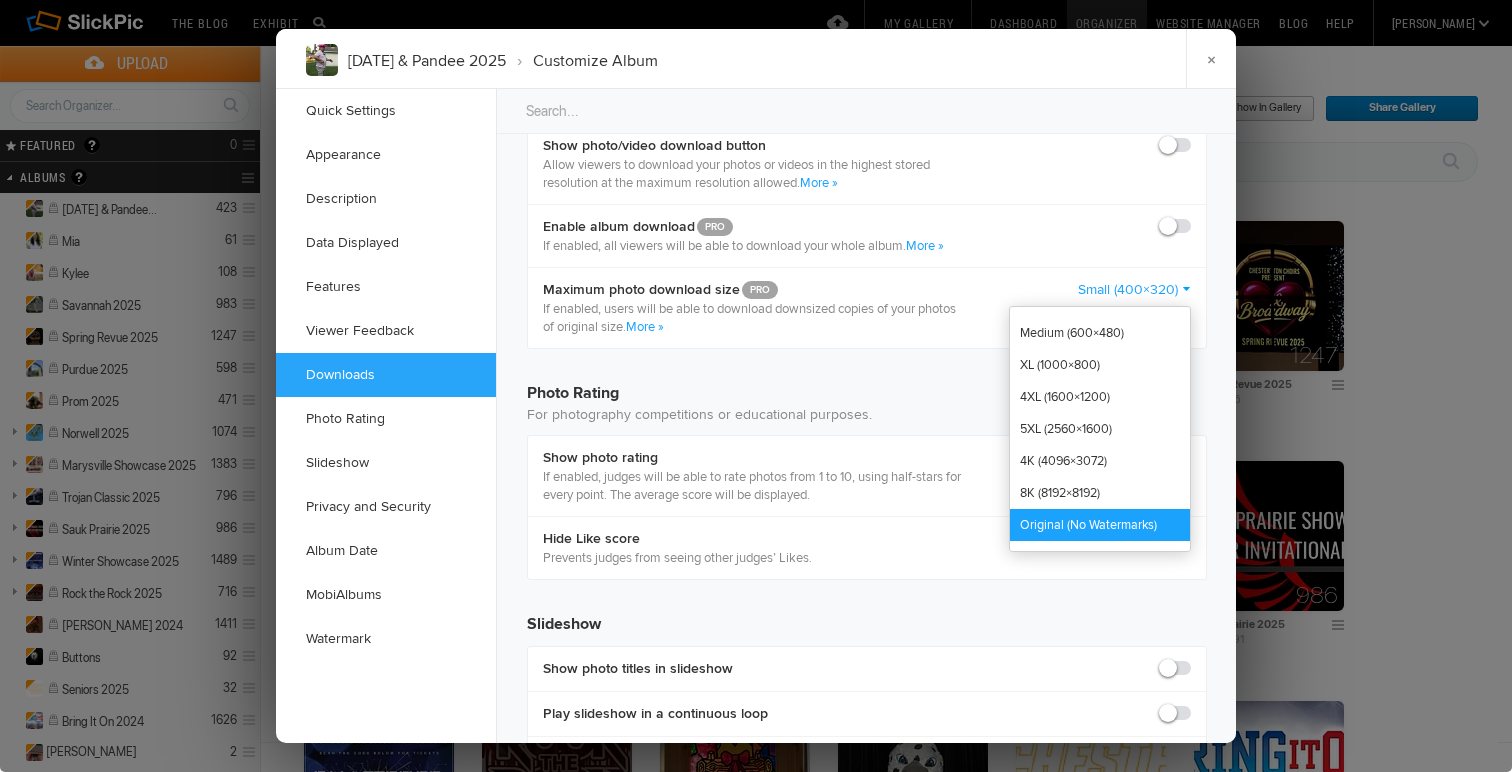 click on "Original (No Watermarks)" 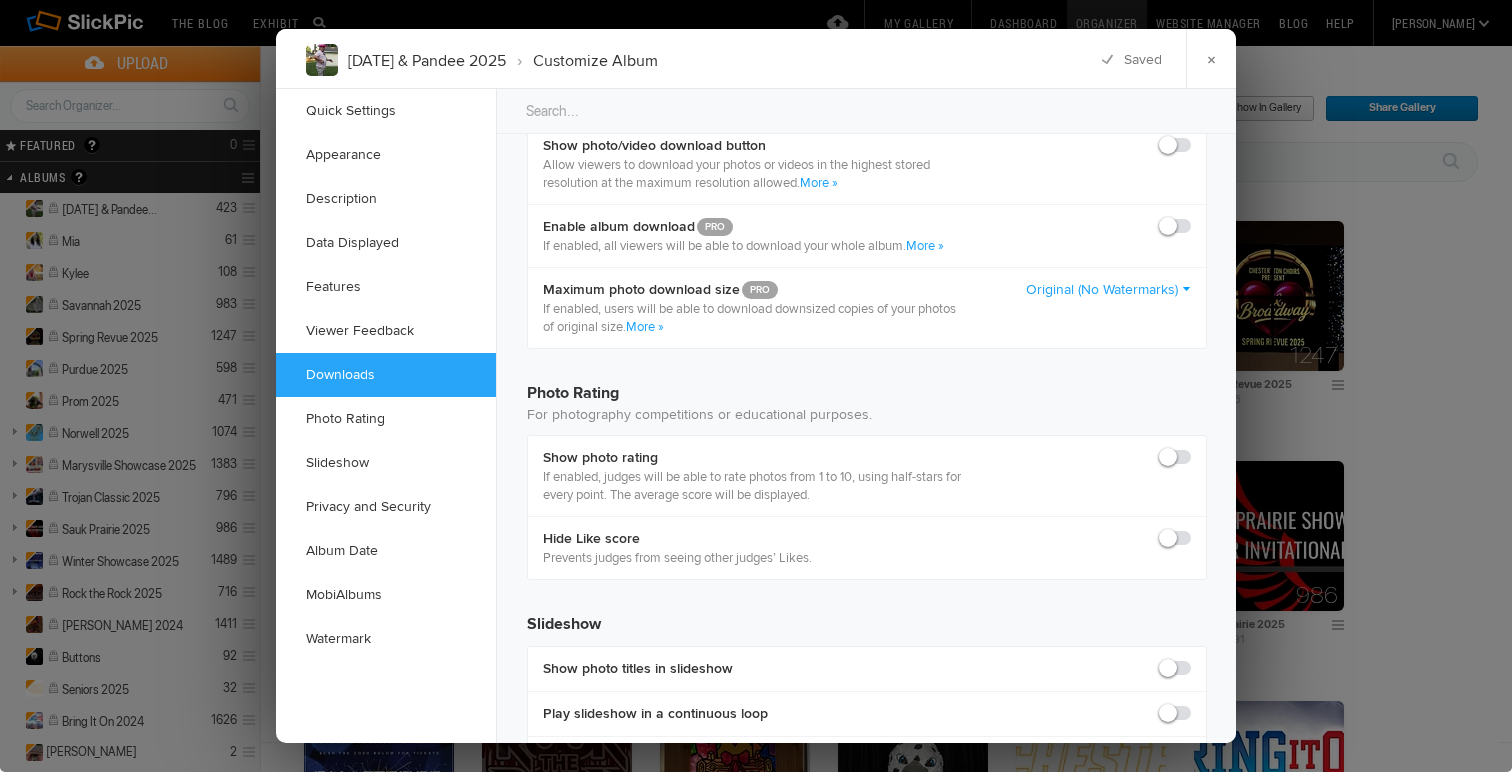 click 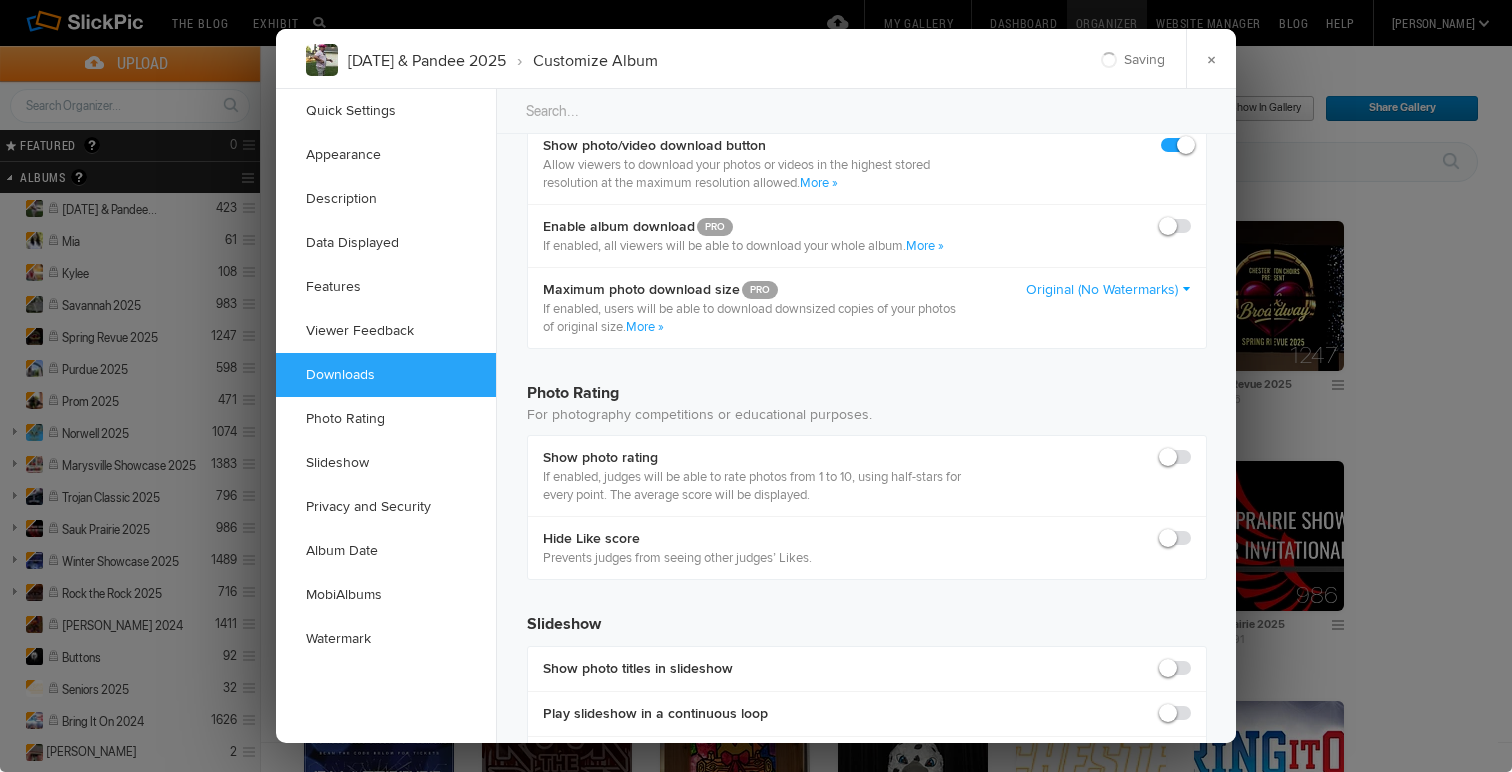 click 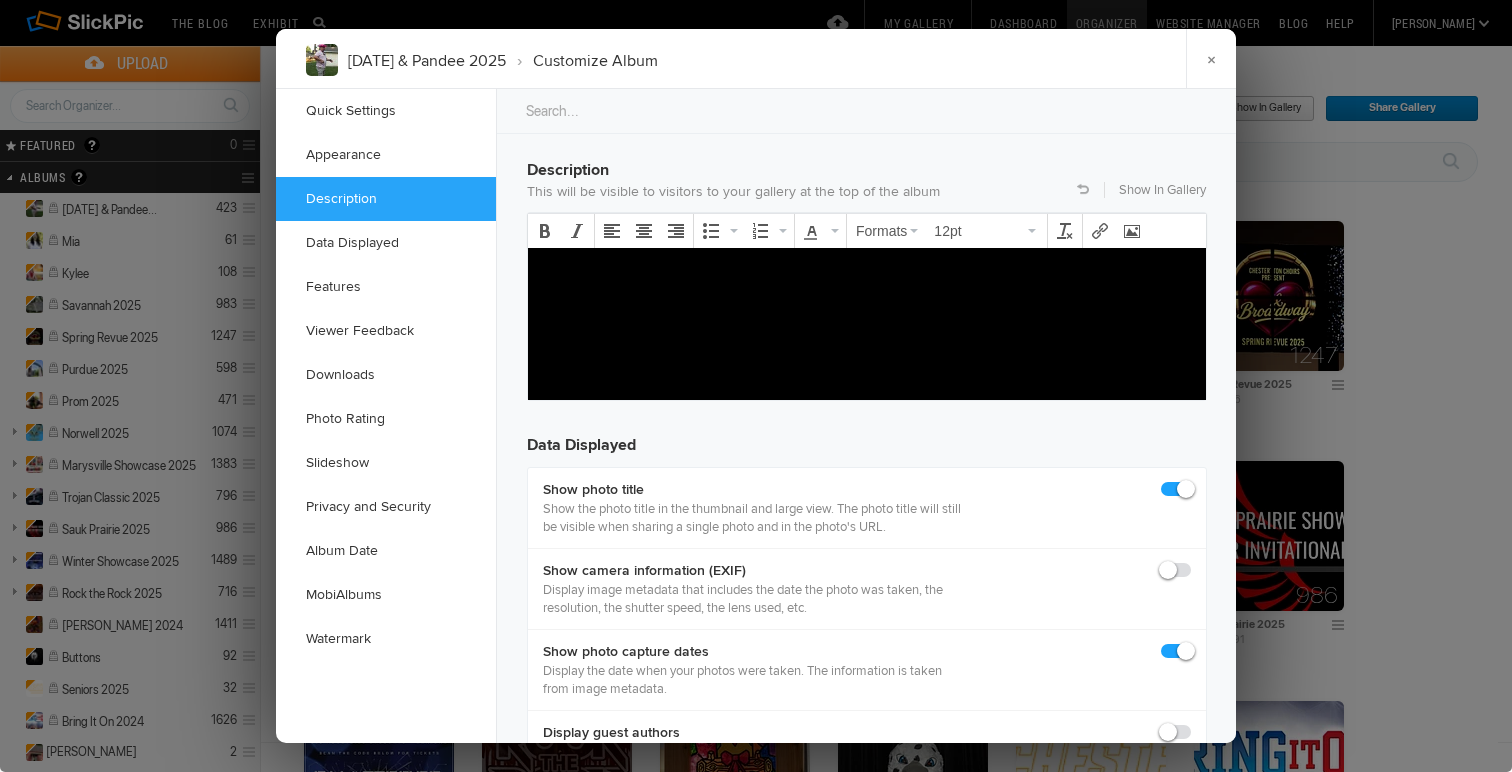 scroll, scrollTop: 1579, scrollLeft: 0, axis: vertical 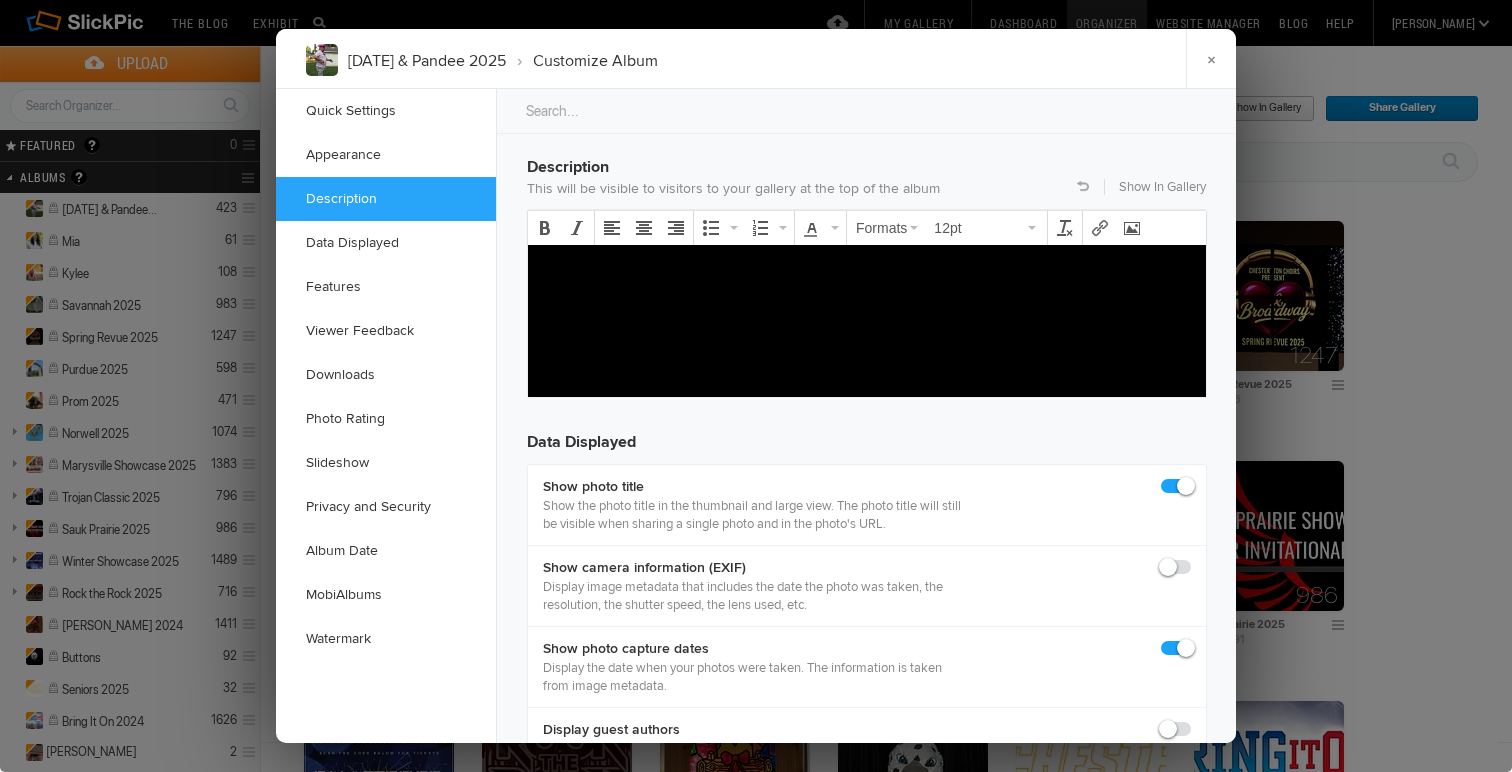 click 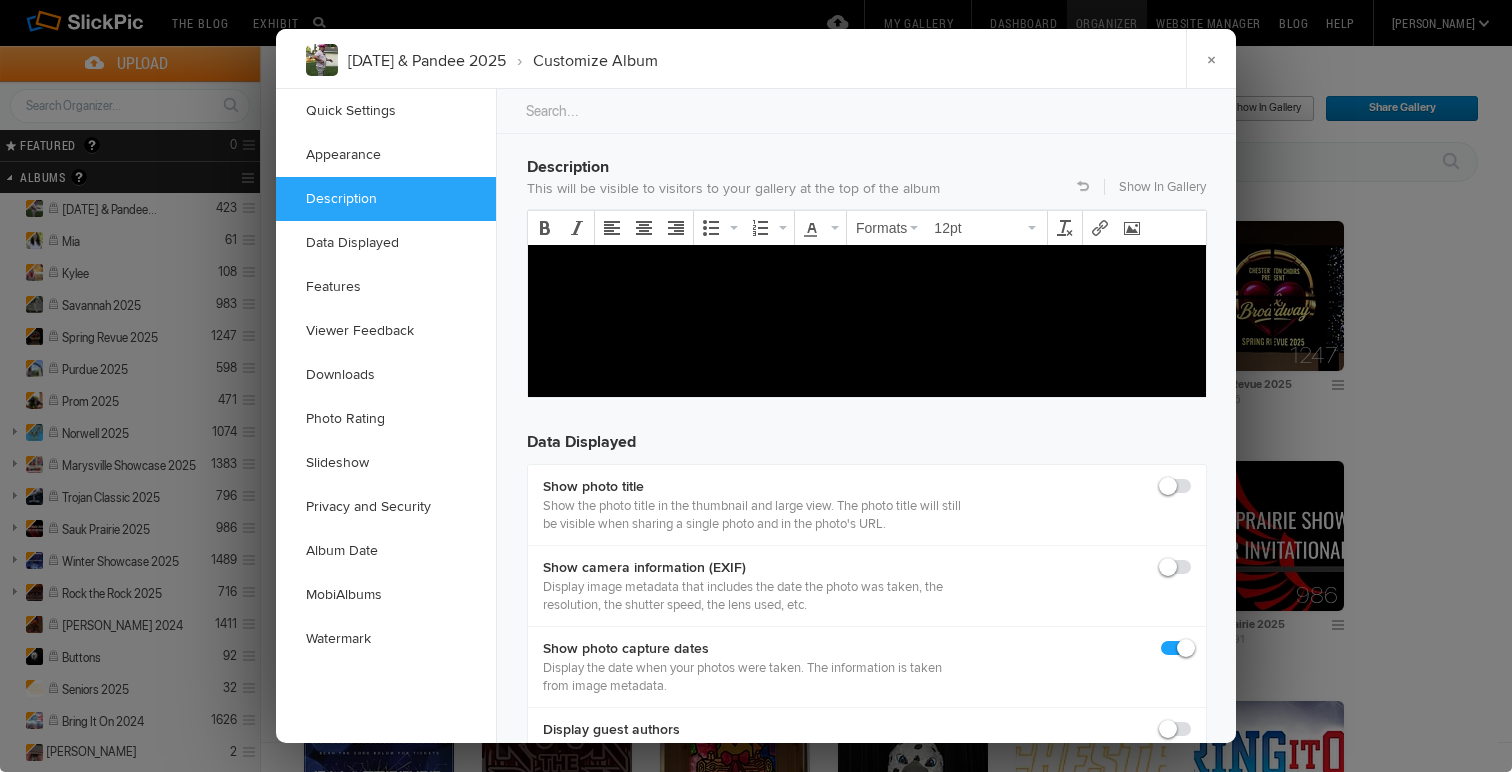 checkbox on "false" 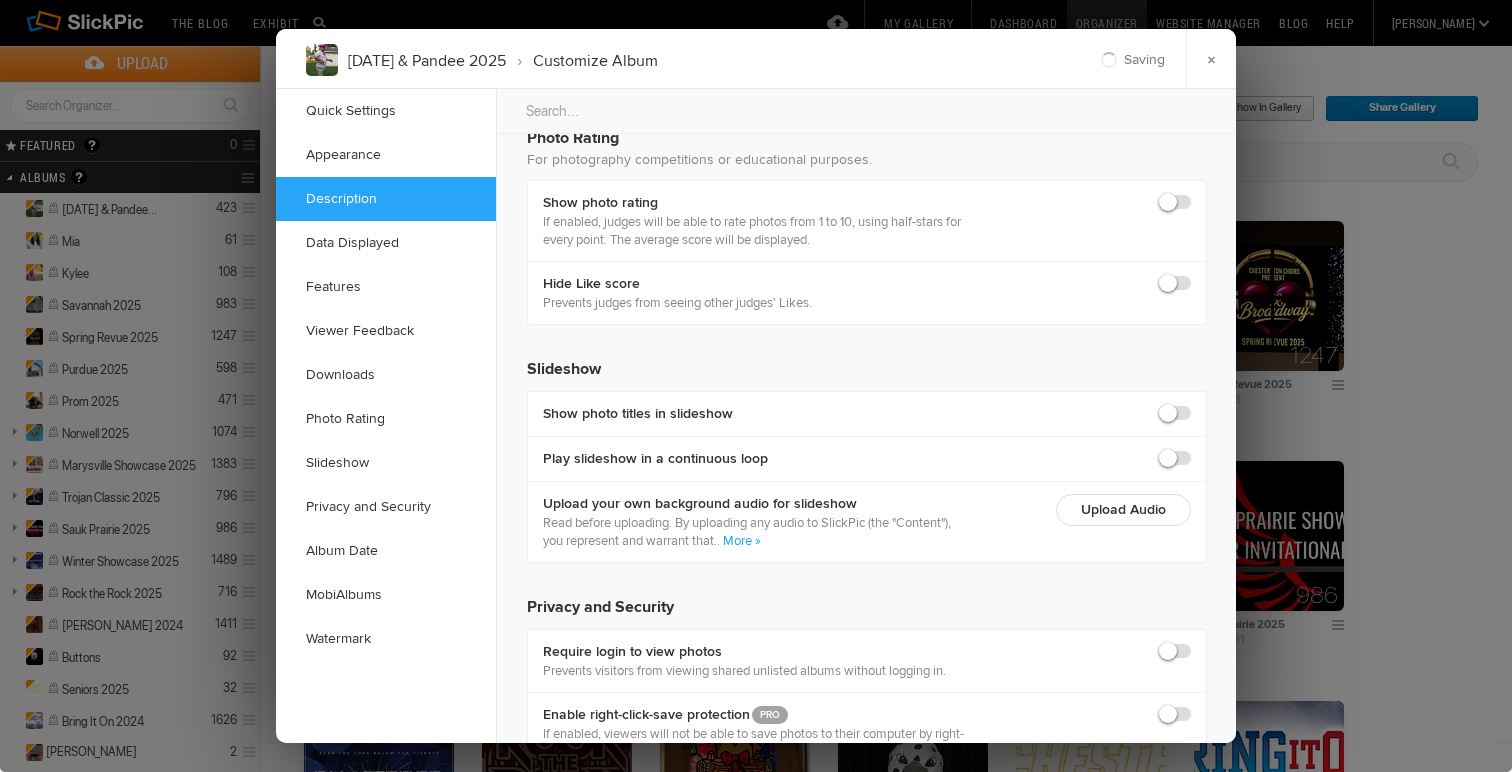 scroll, scrollTop: 3631, scrollLeft: 0, axis: vertical 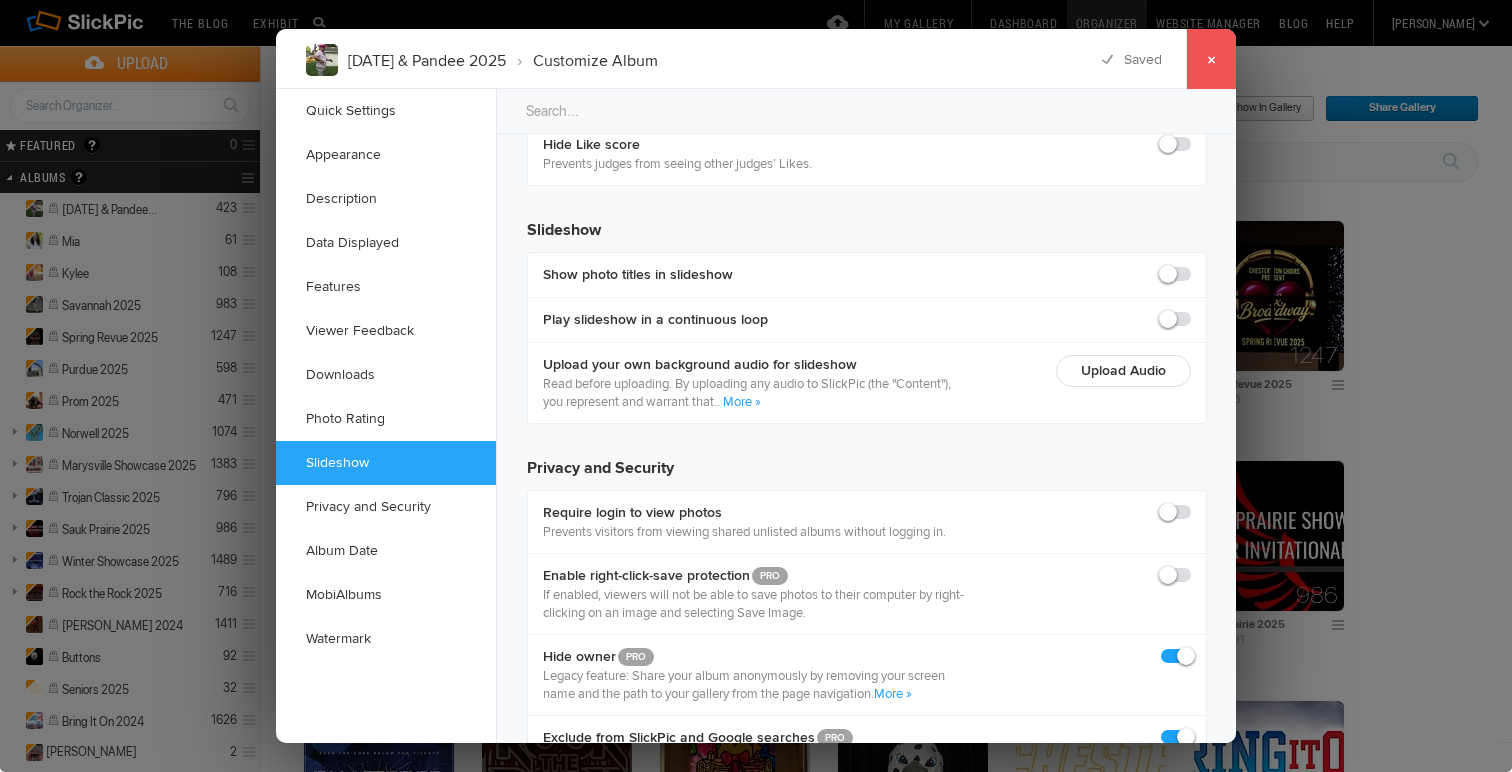 click on "×" 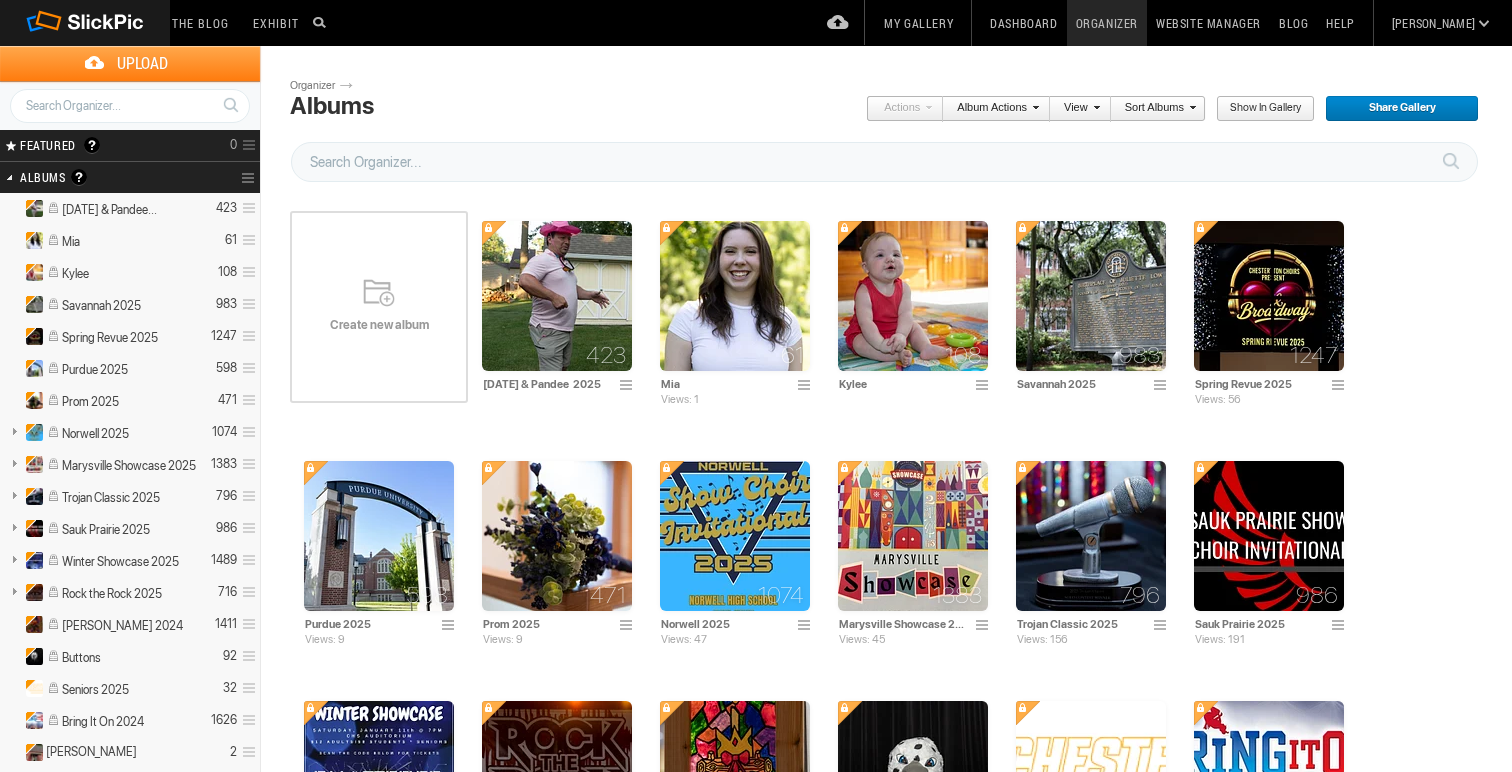 click on "Show in Gallery" at bounding box center (1258, 109) 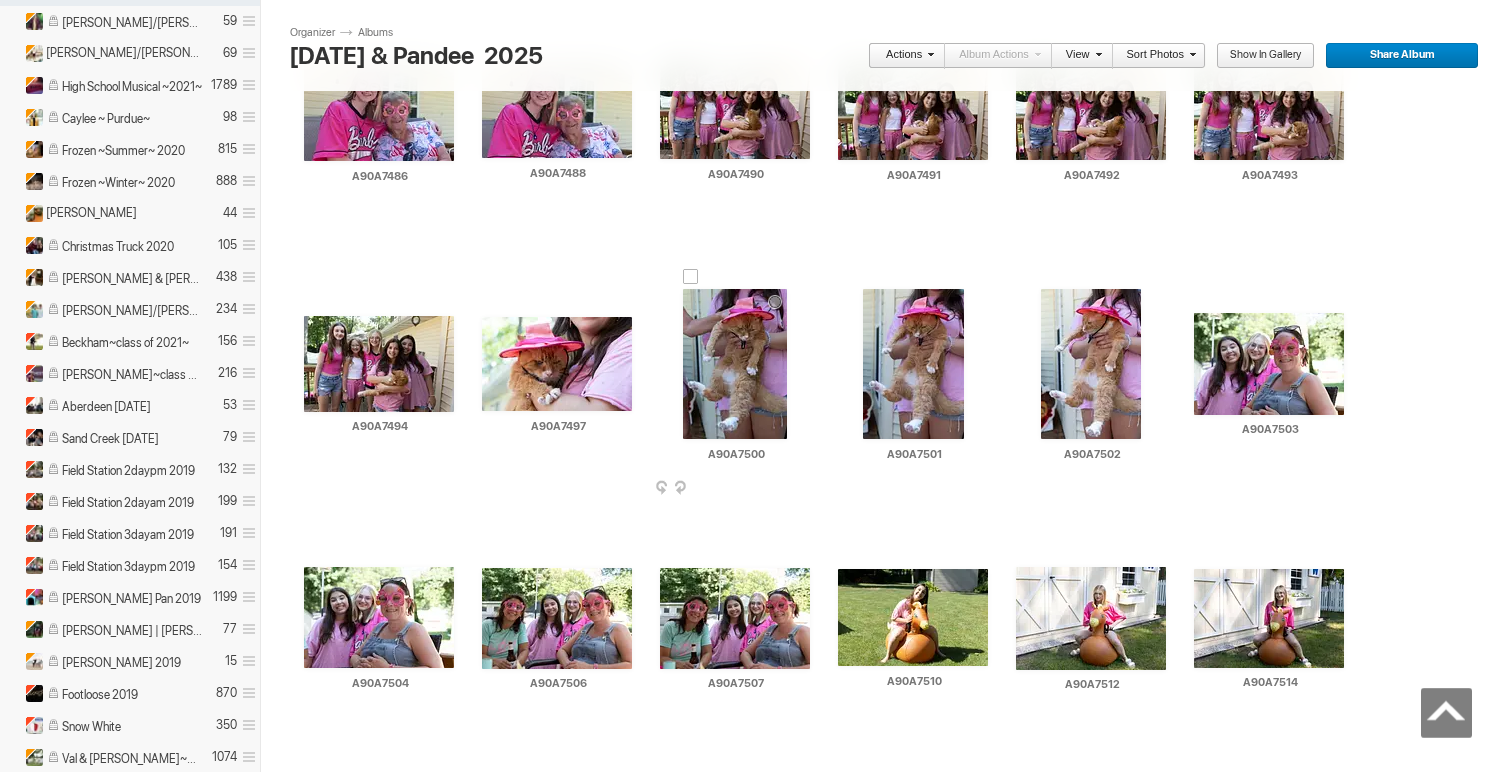scroll, scrollTop: 4273, scrollLeft: 0, axis: vertical 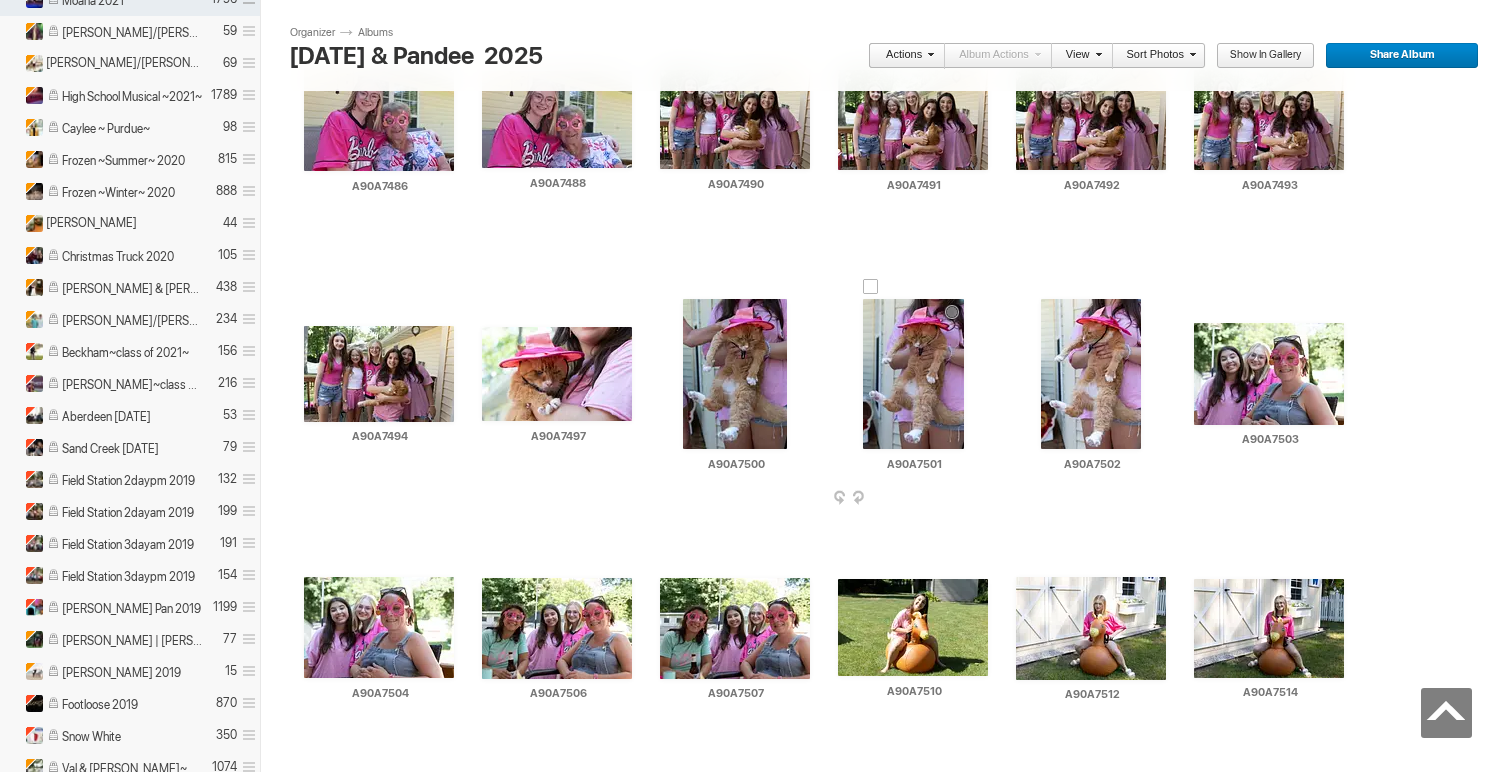 click at bounding box center [986, 499] 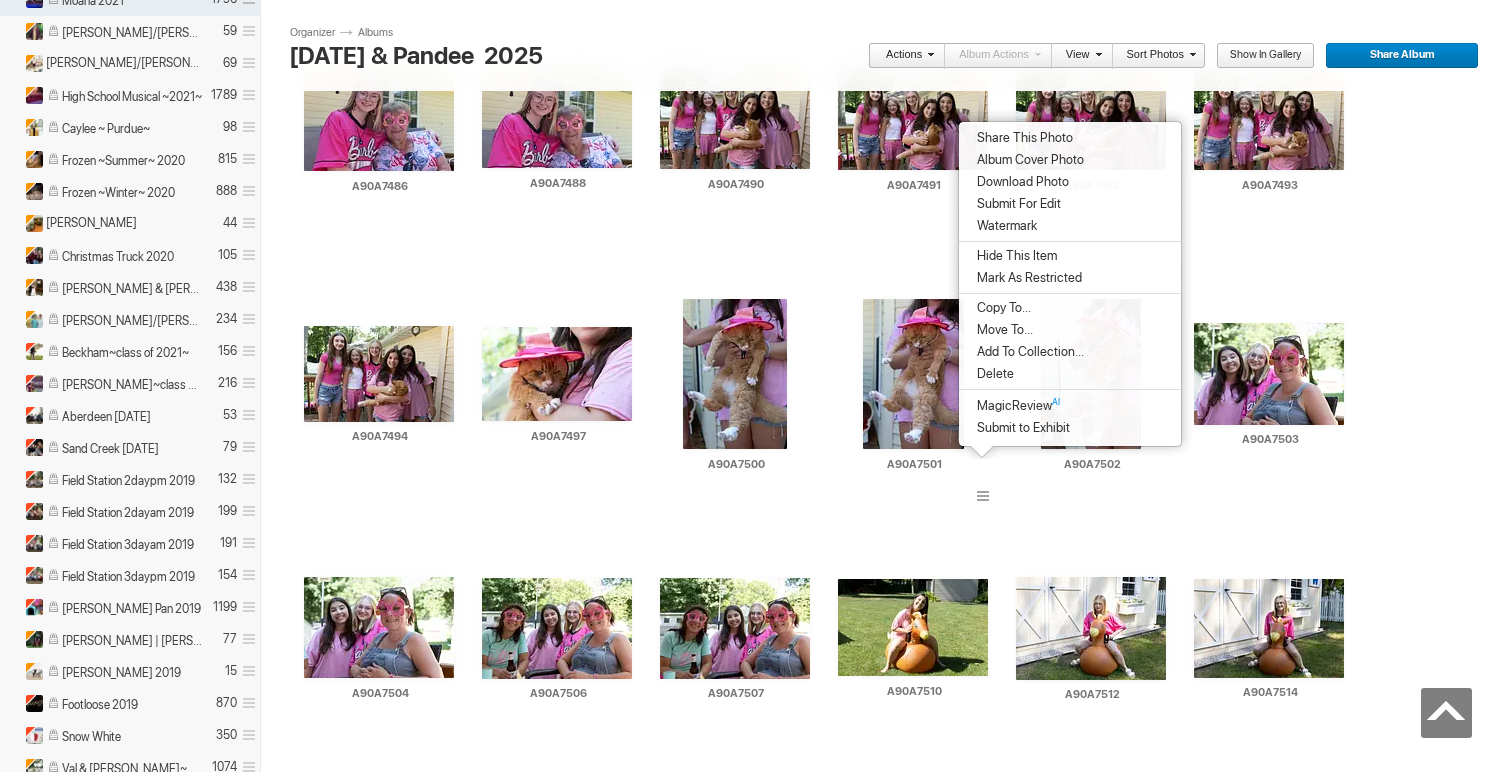 click on "Album Cover Photo" at bounding box center [1027, 160] 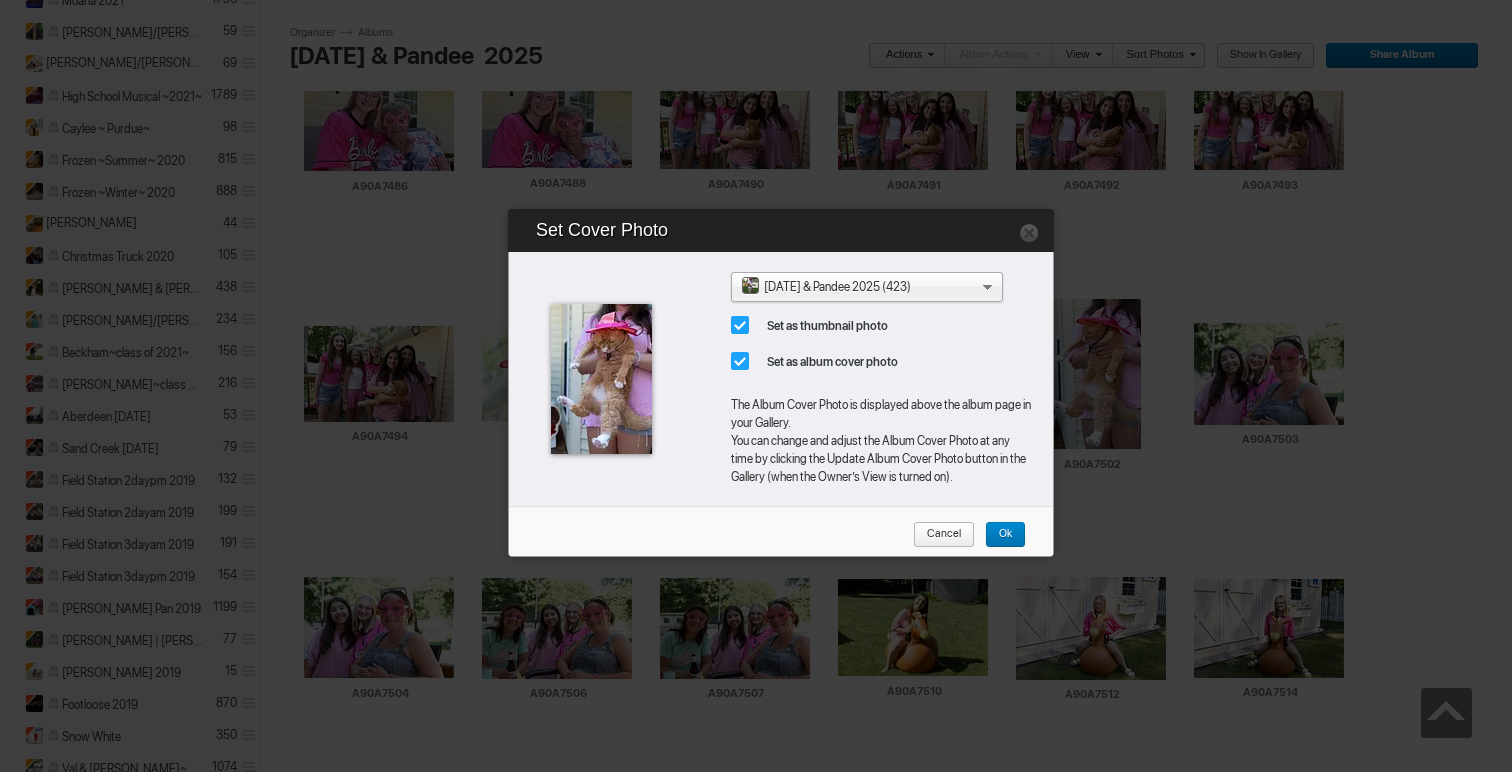 click on "Set as album cover photo" at bounding box center (824, 362) 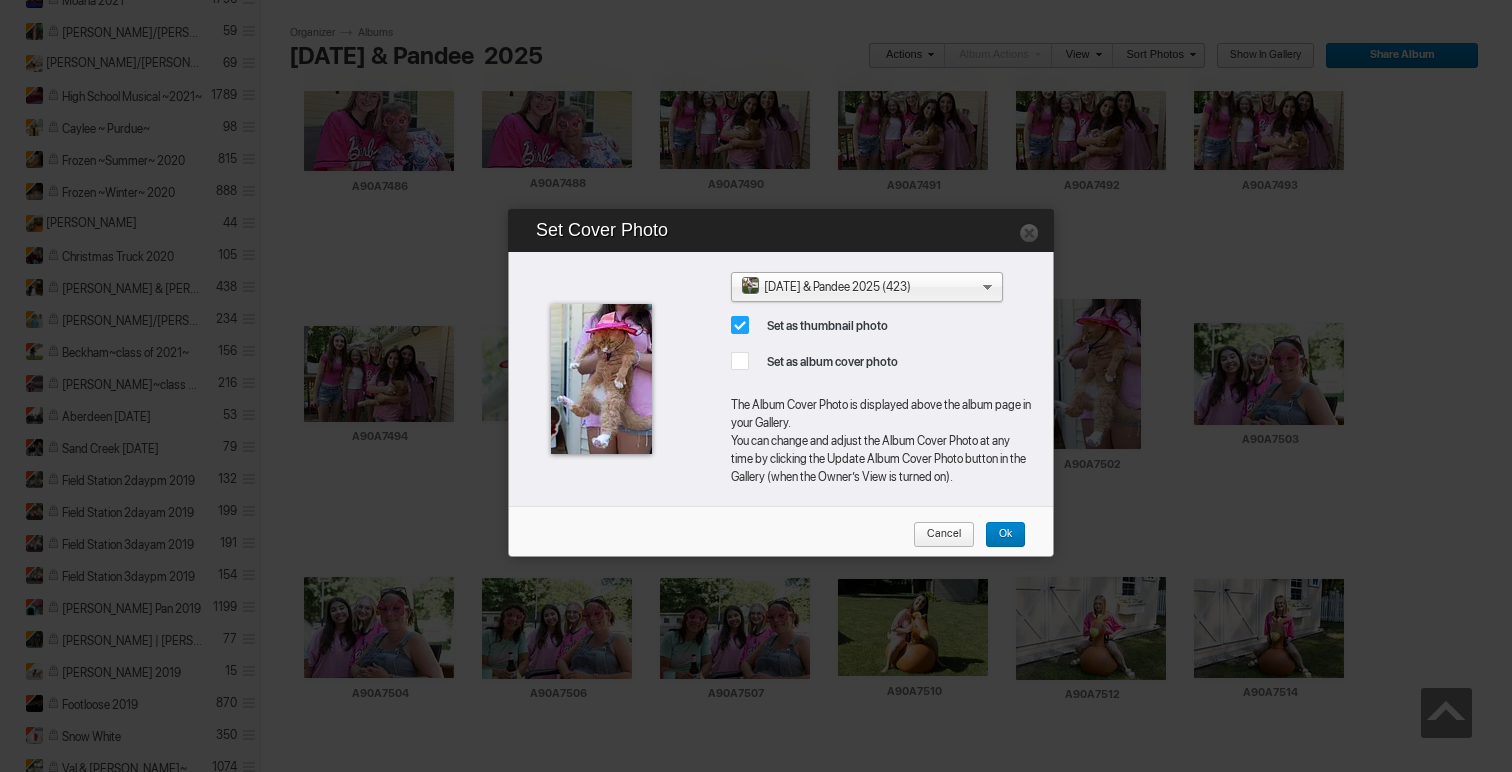 click on "Ok" at bounding box center (998, 535) 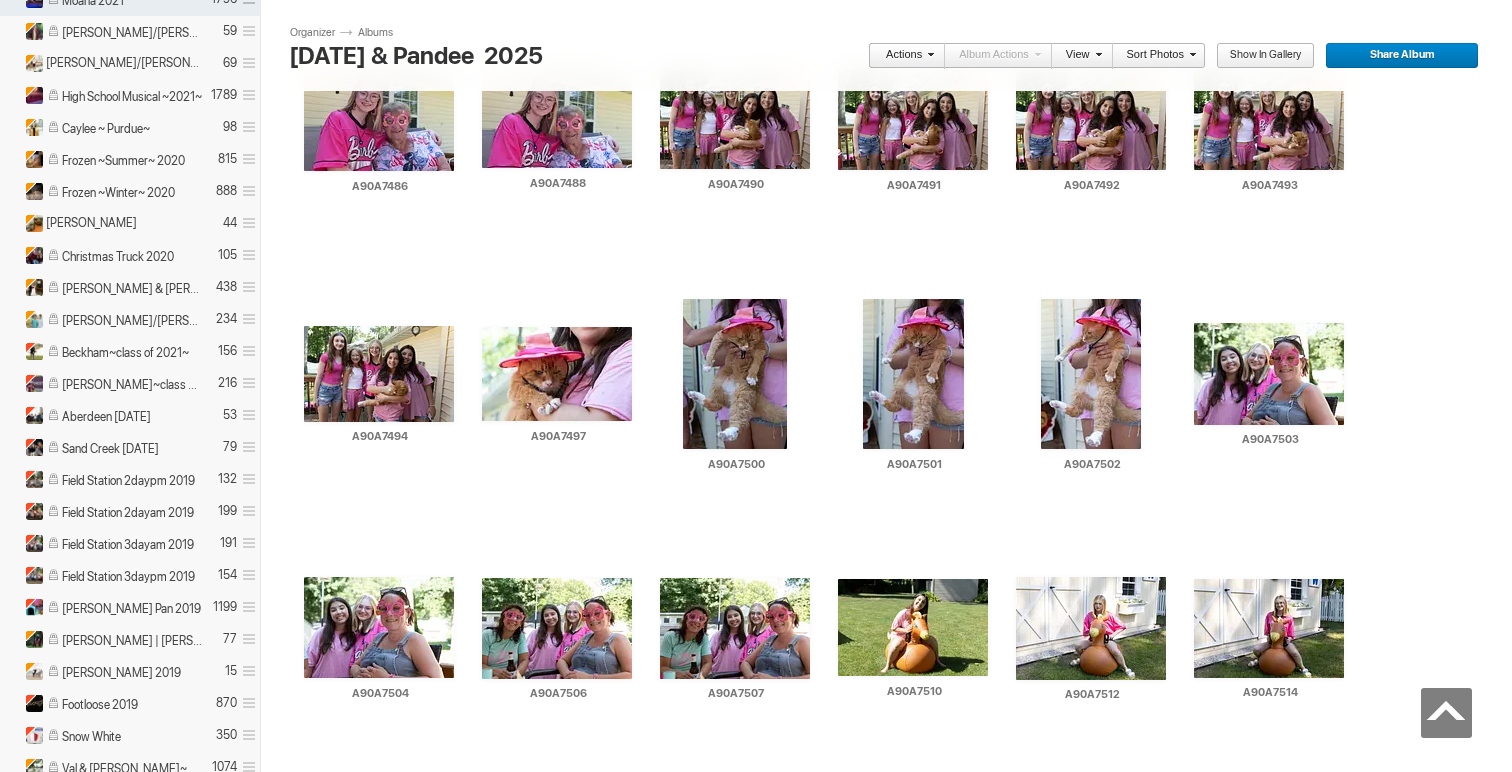 click on "Share Album" at bounding box center [1395, 56] 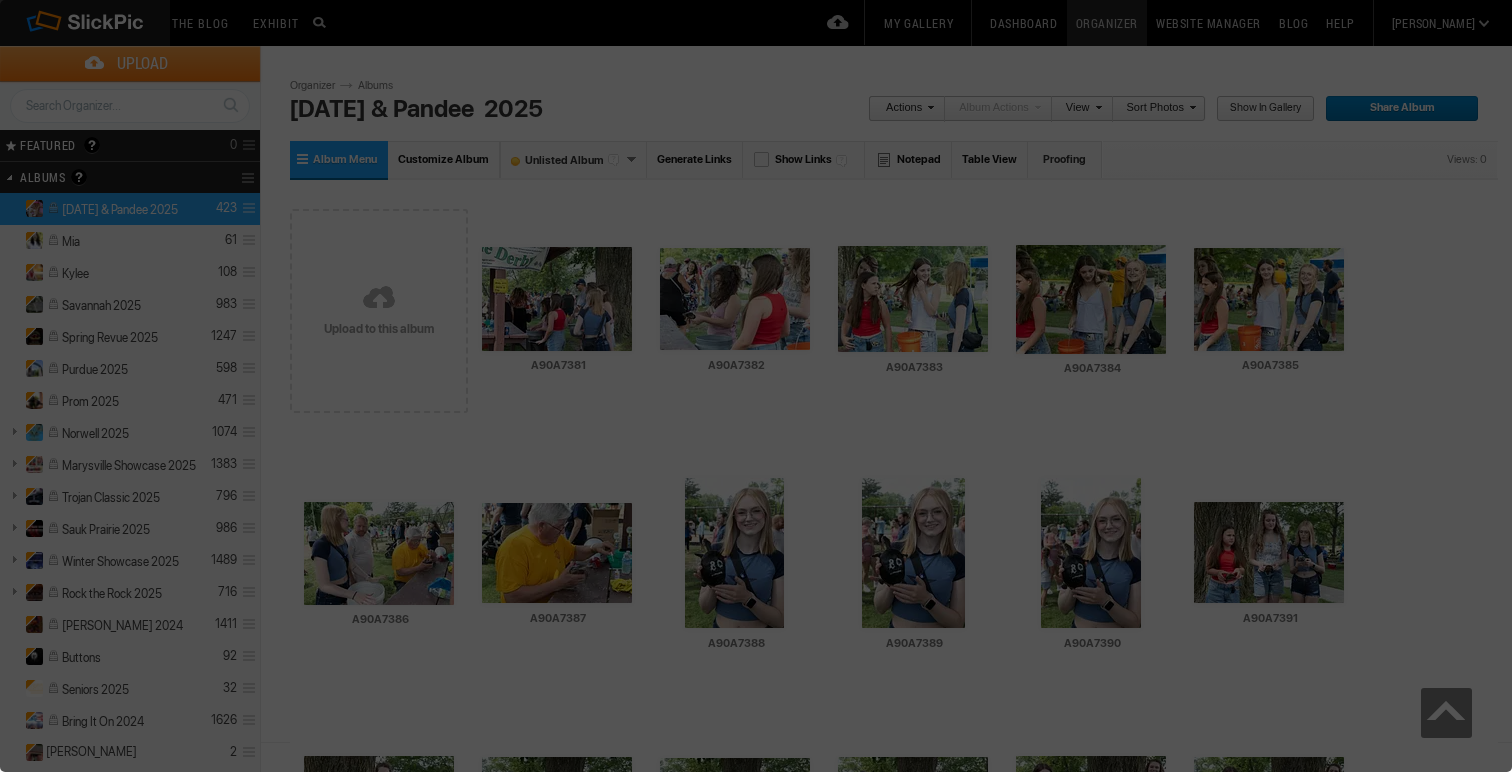 scroll, scrollTop: 0, scrollLeft: 0, axis: both 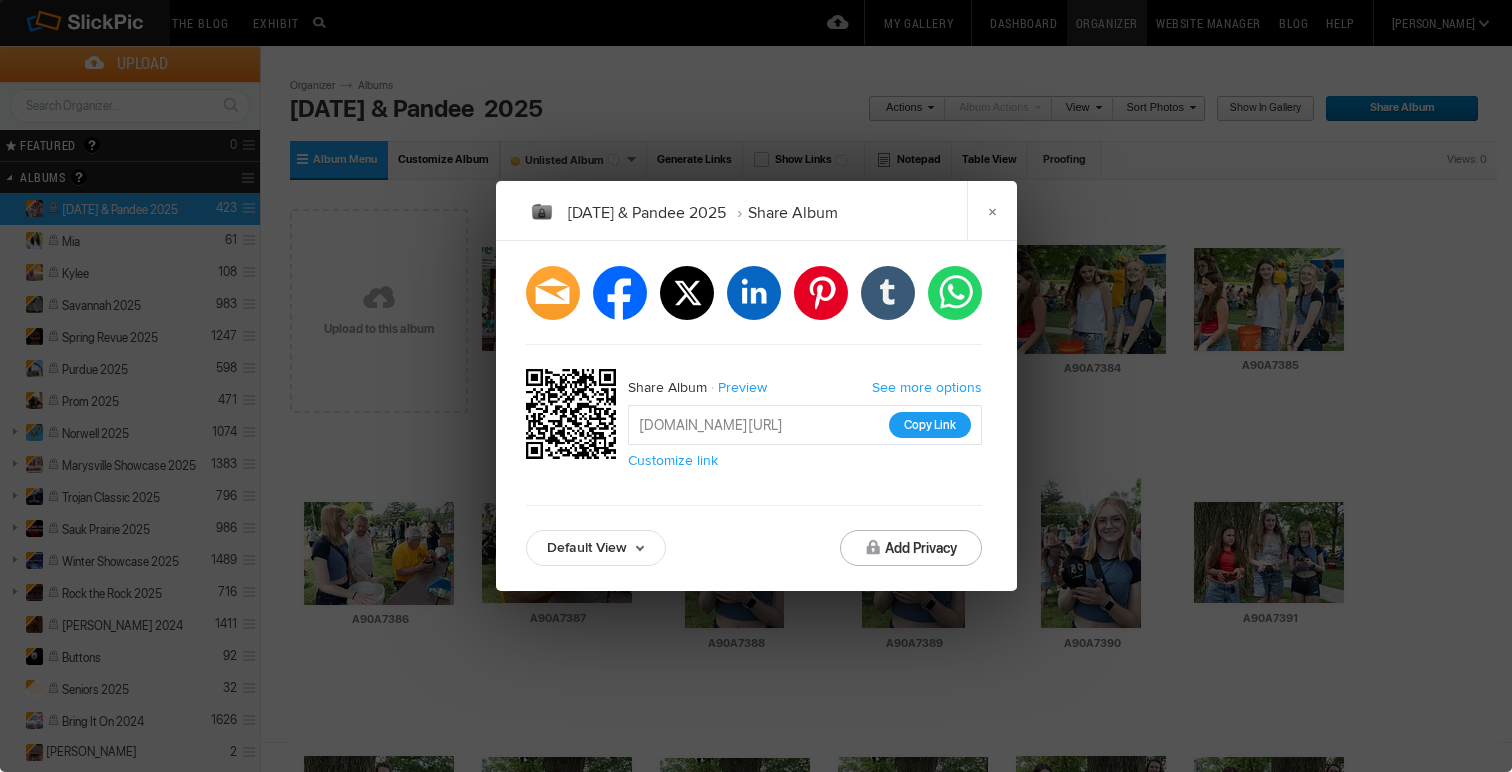 click on "Copy Link" 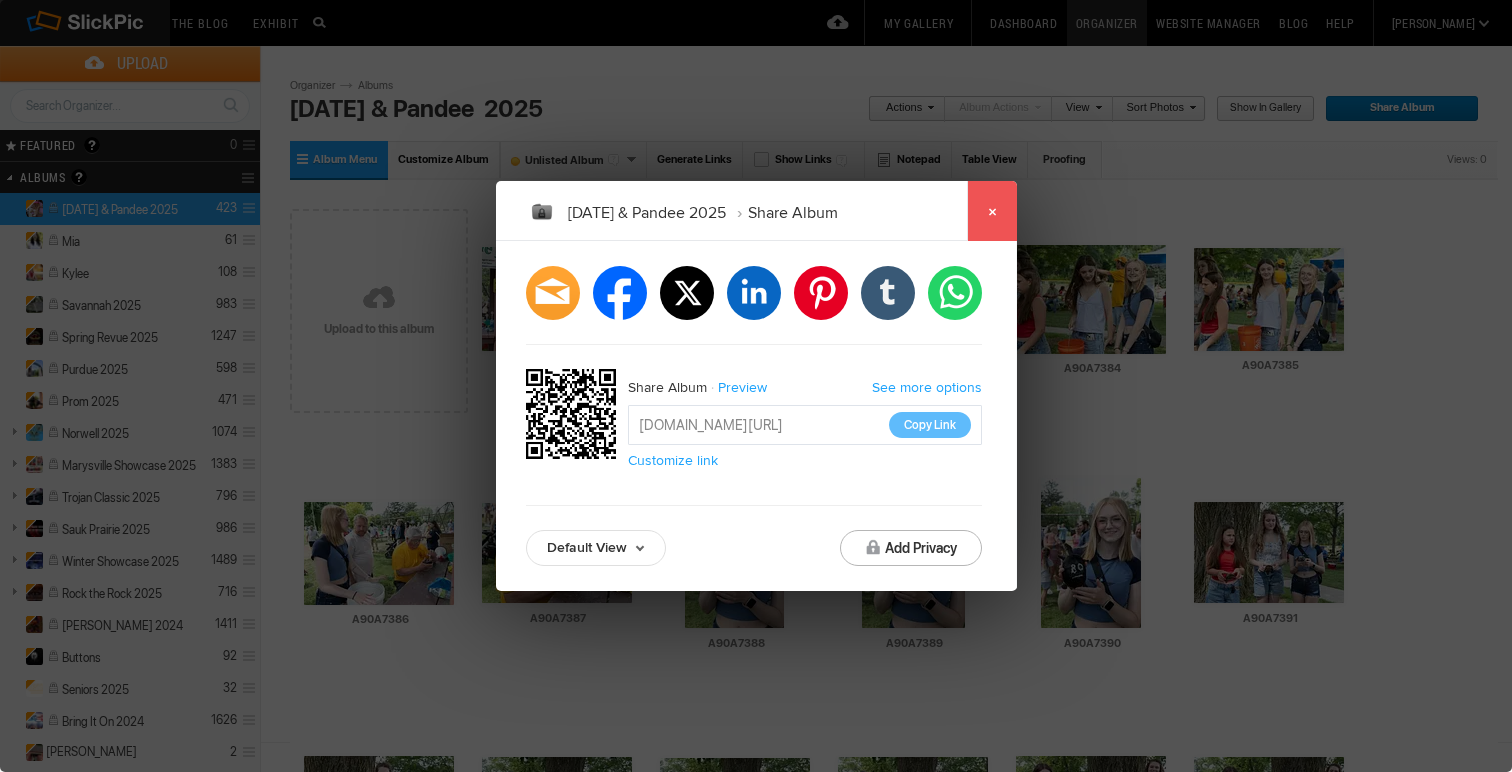 click on "×" 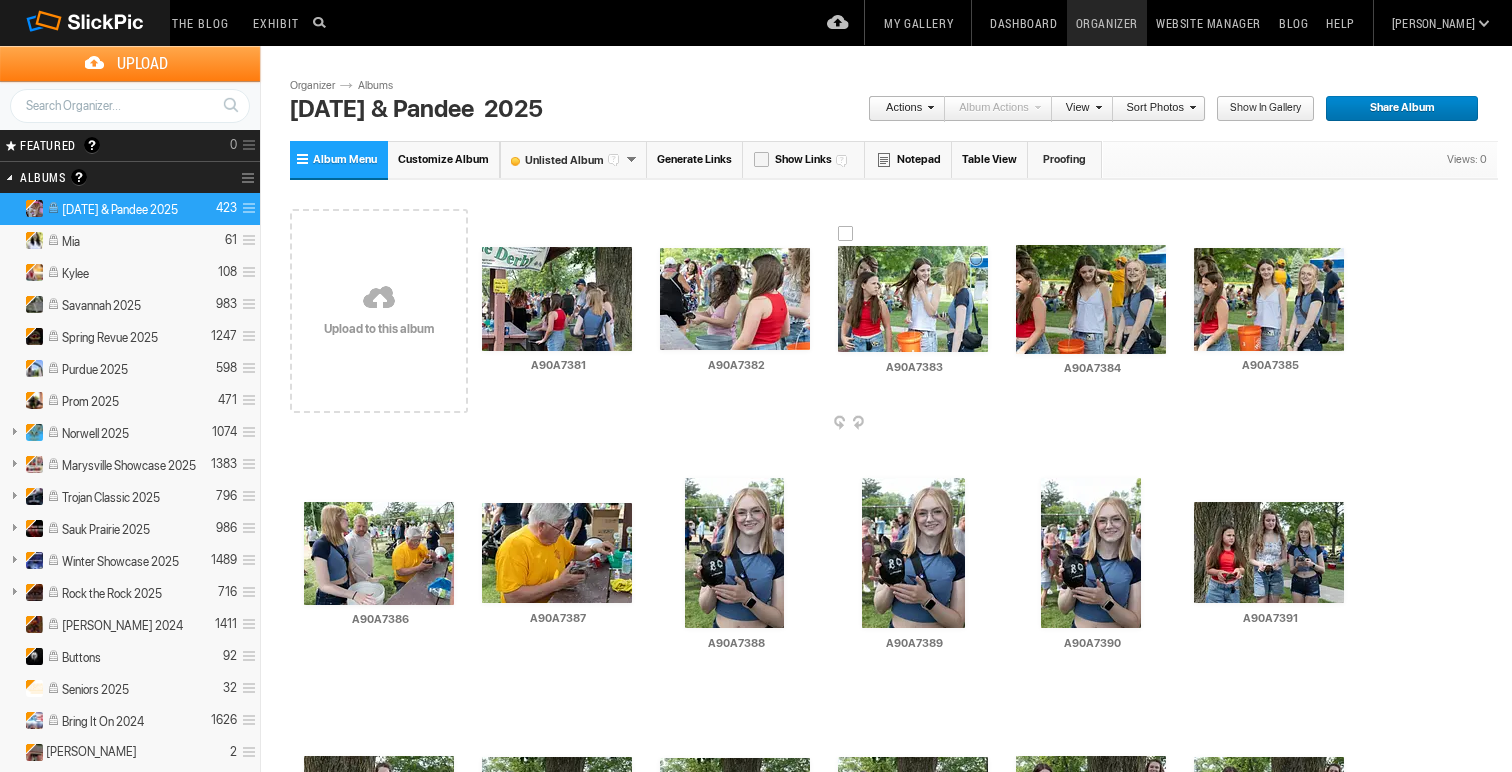 scroll, scrollTop: 0, scrollLeft: 0, axis: both 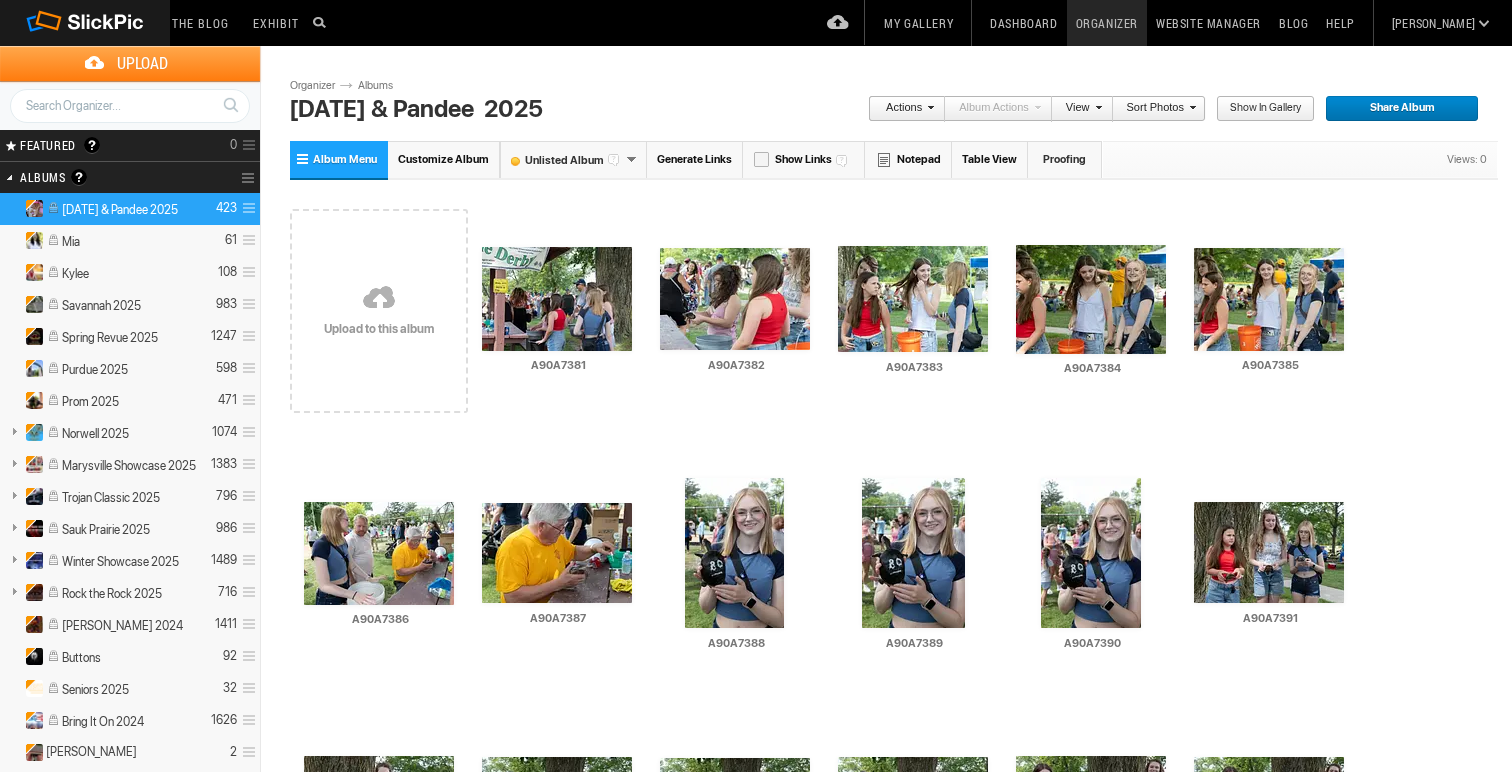 click on "Organizer" at bounding box center [1107, 23] 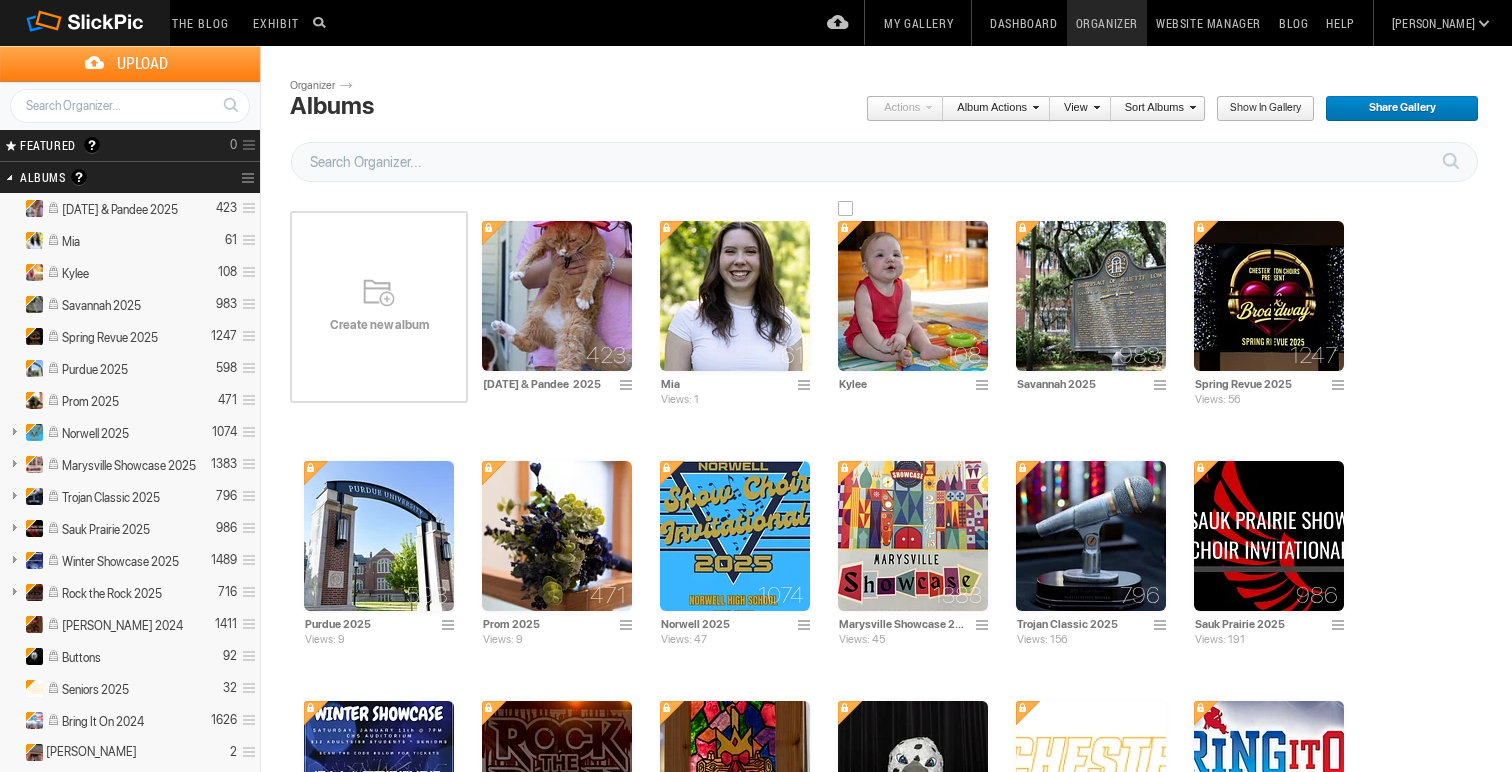 scroll, scrollTop: 0, scrollLeft: 0, axis: both 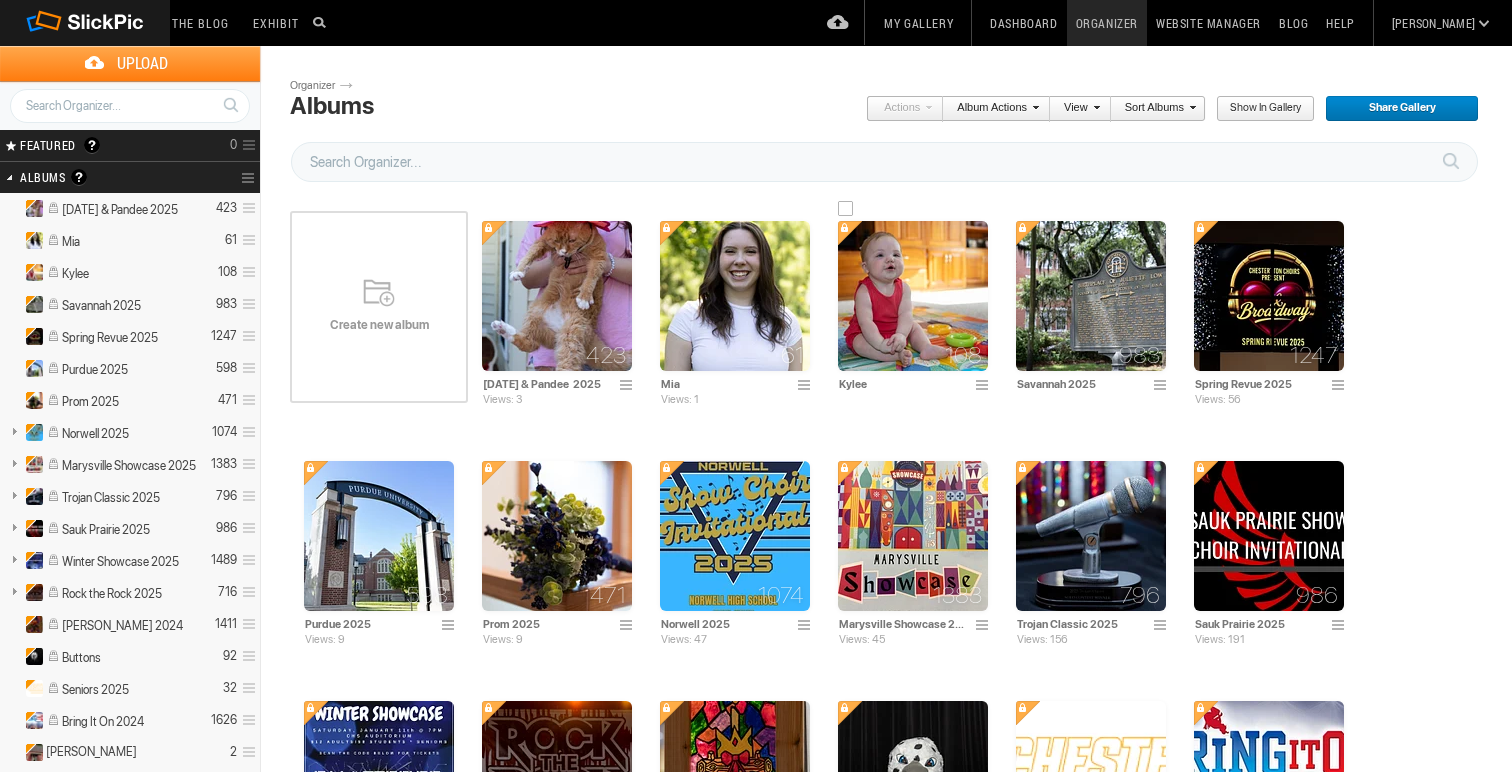 click at bounding box center (913, 296) 